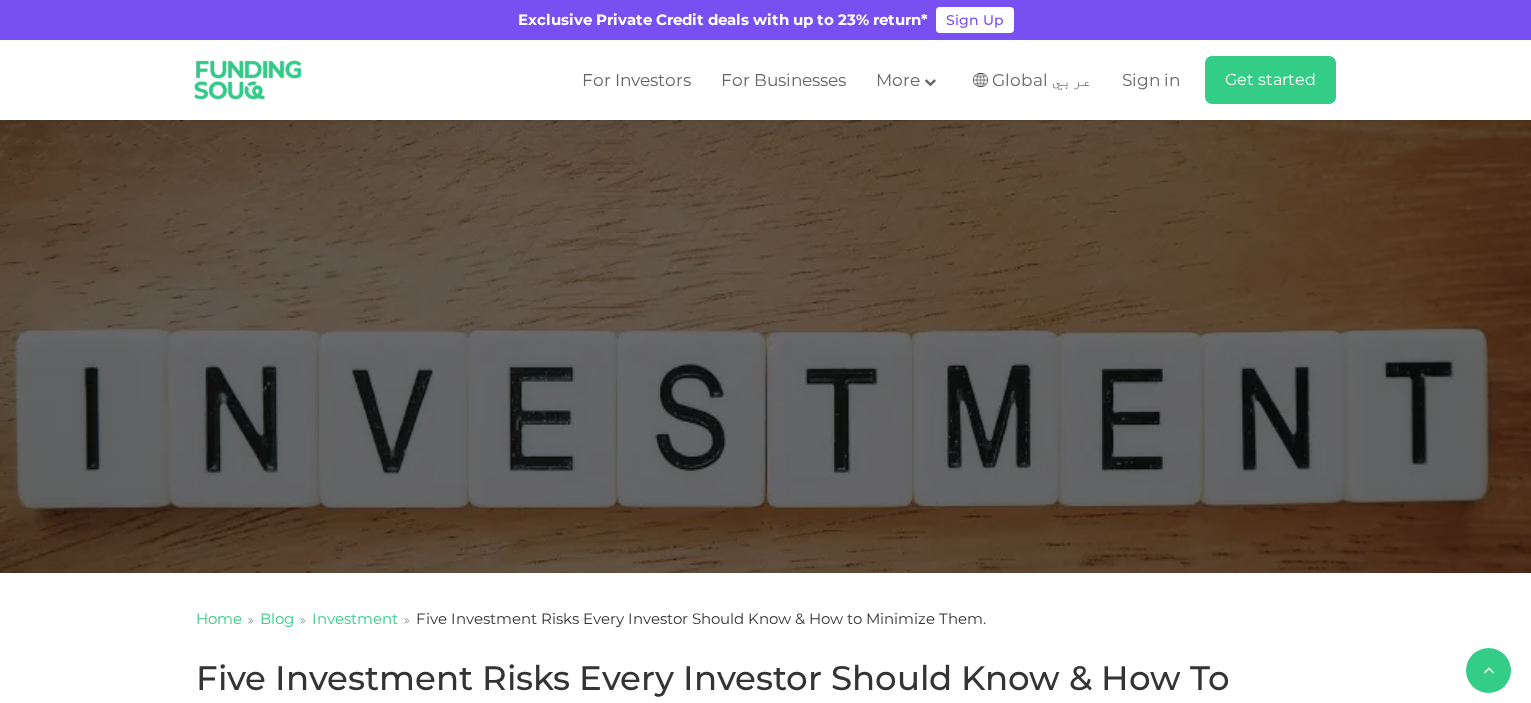 scroll, scrollTop: 500, scrollLeft: 0, axis: vertical 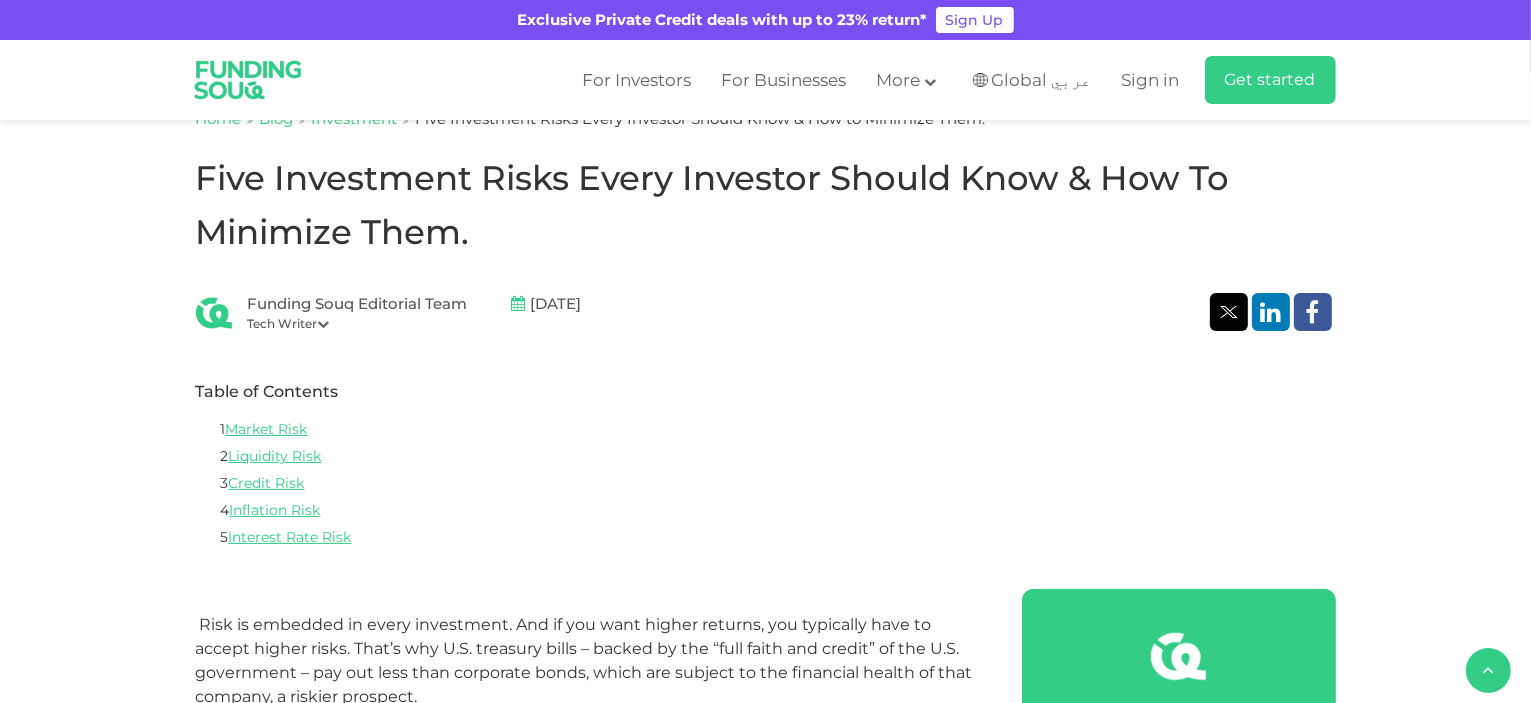click on "Funding Souq Editorial Team
Tech Writer
[DATE]" at bounding box center [766, 313] 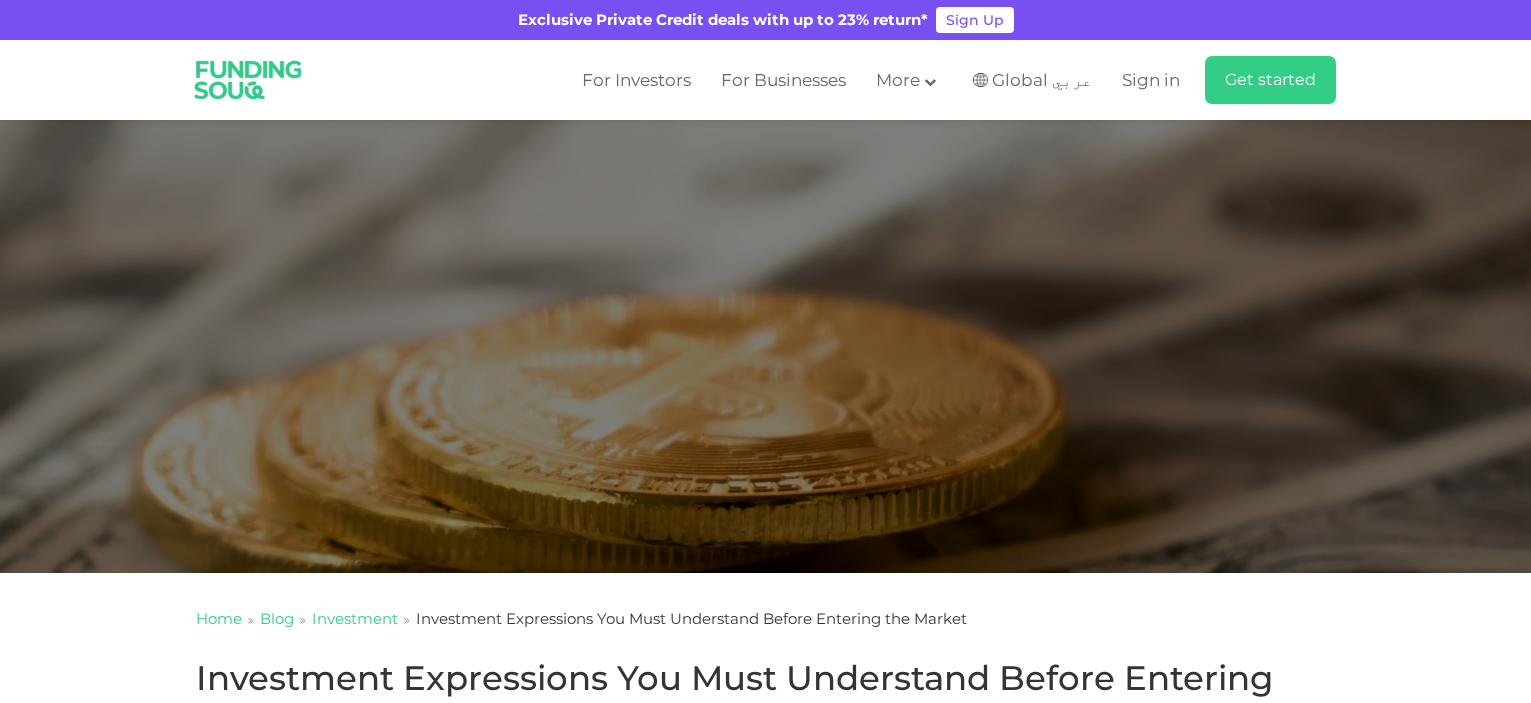 scroll, scrollTop: 300, scrollLeft: 0, axis: vertical 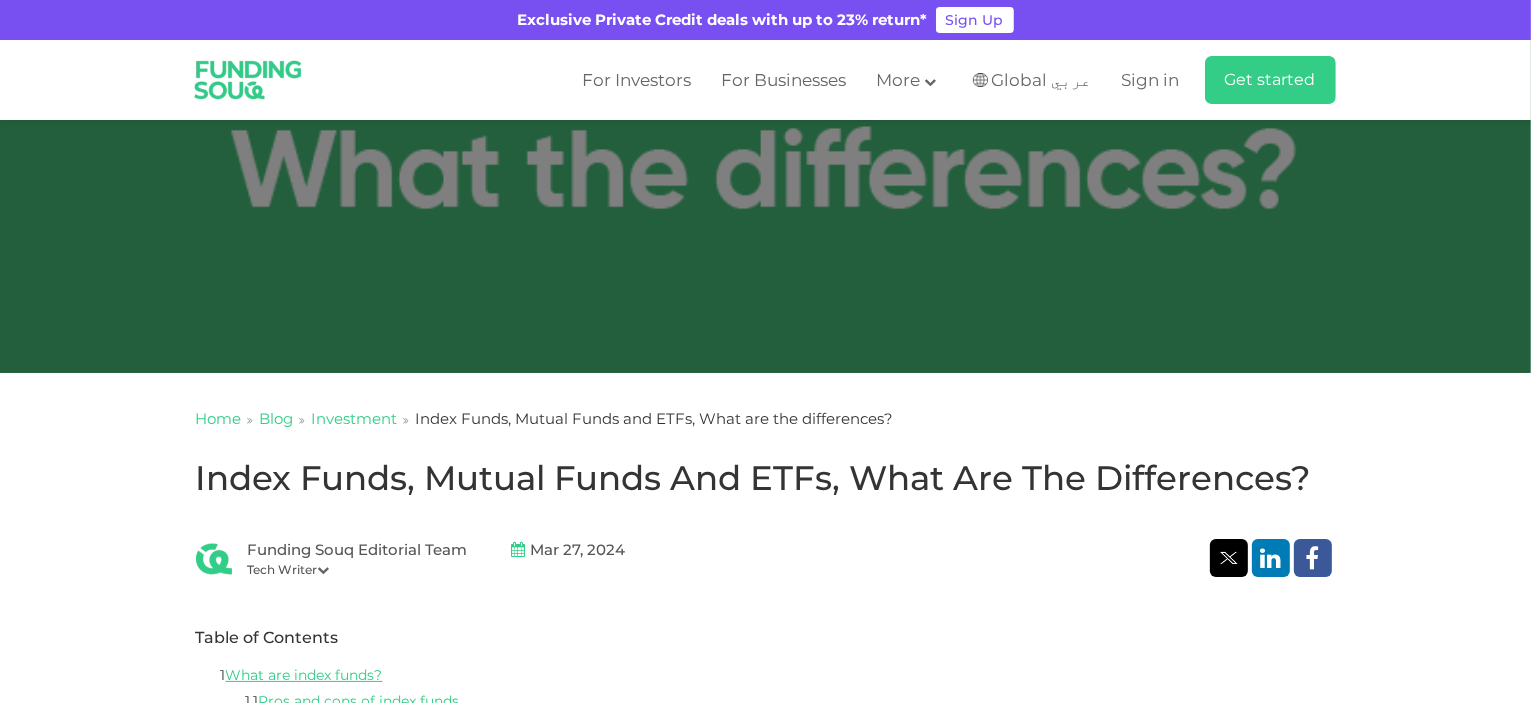 click on "Global عربي" at bounding box center (1042, 80) 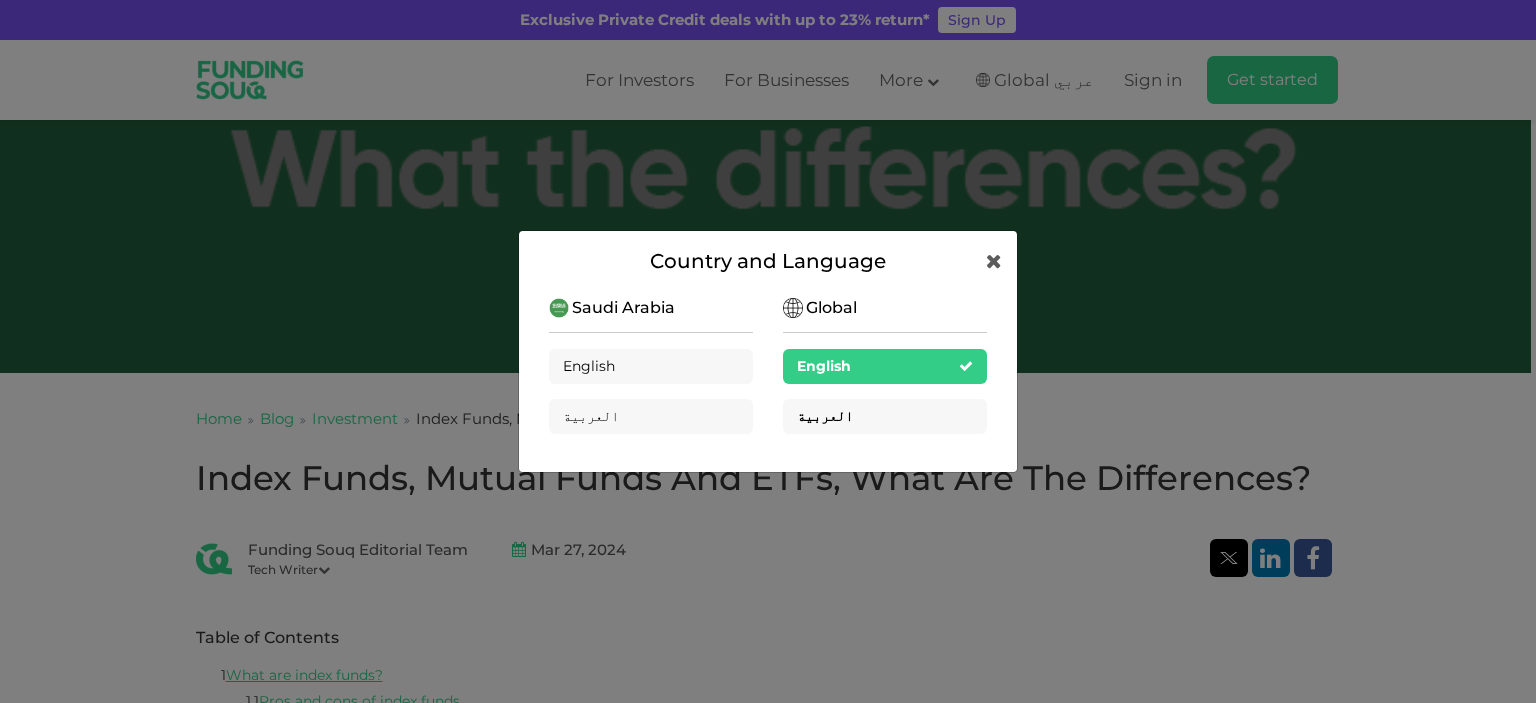 click on "العربية" at bounding box center [885, 416] 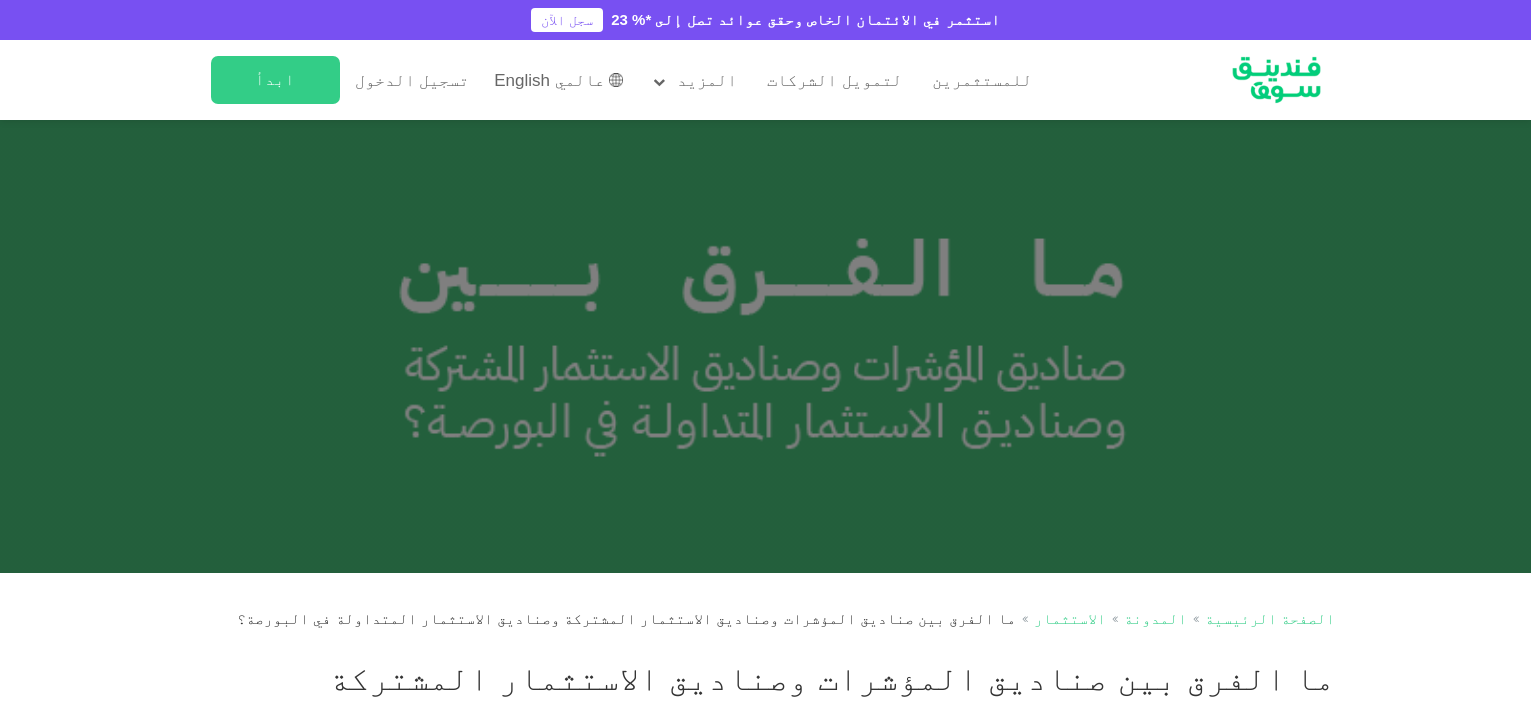scroll, scrollTop: 102, scrollLeft: 0, axis: vertical 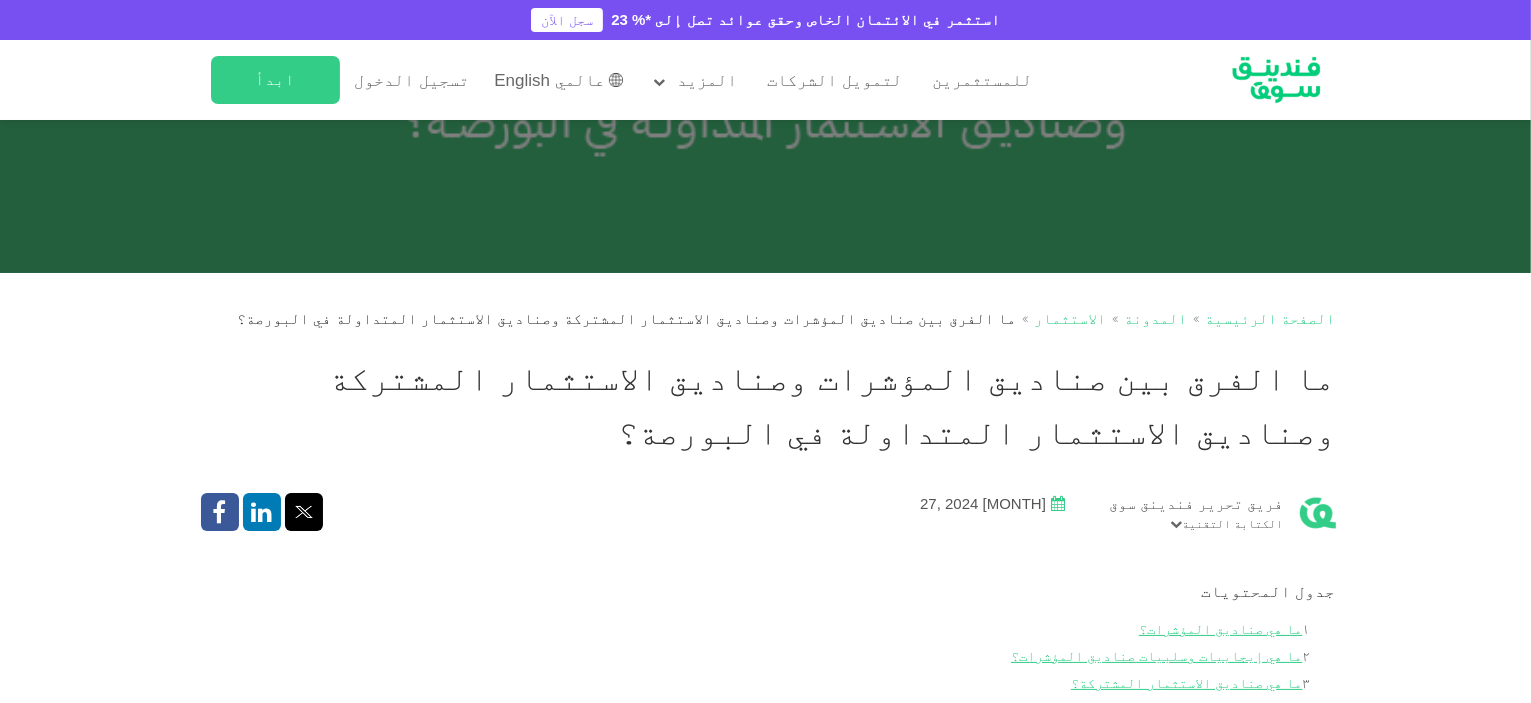 click on "ما الفرق بين صناديق المؤشرات وصناديق الاستثمار المشتركة وصناديق الاستثمار المتداولة في البورصة؟" at bounding box center [766, 405] 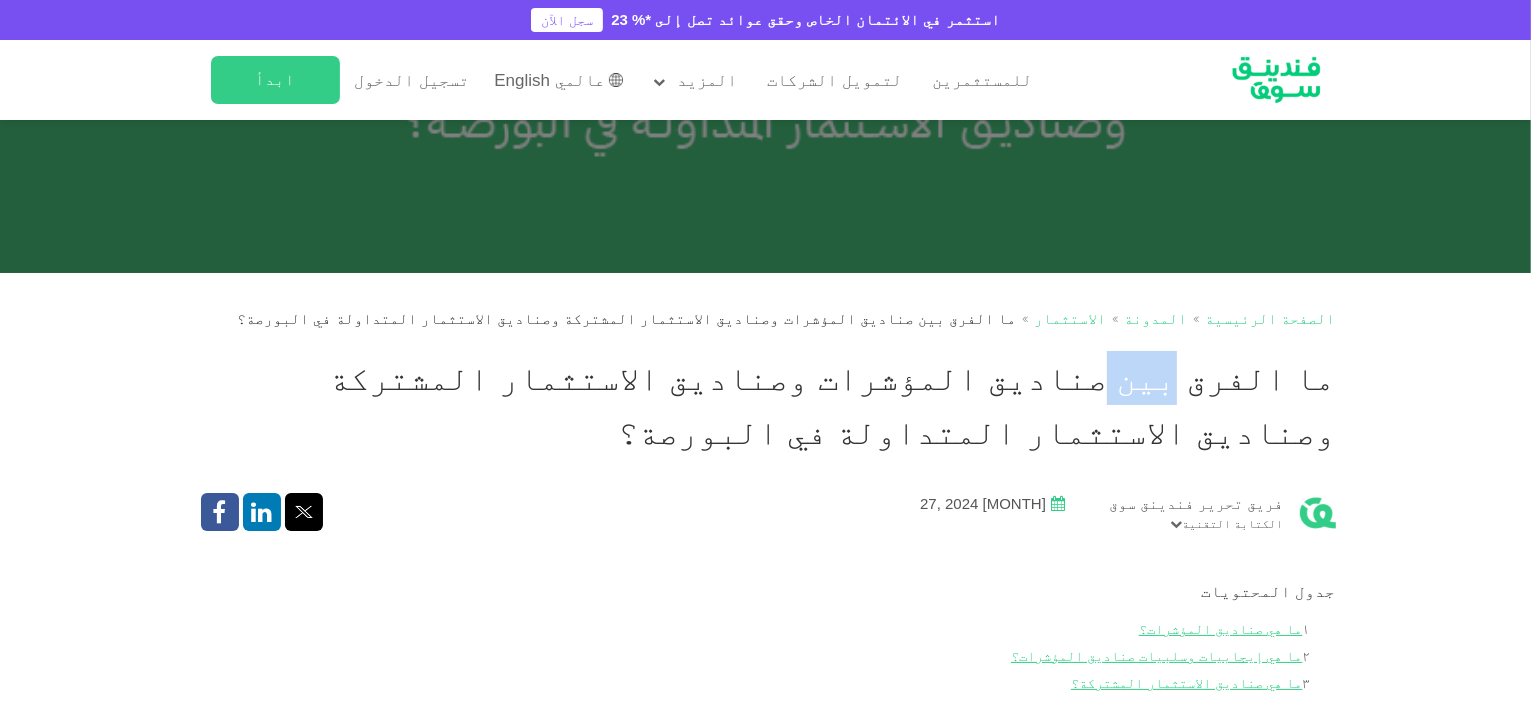 click on "ما الفرق بين صناديق المؤشرات وصناديق الاستثمار المشتركة وصناديق الاستثمار المتداولة في البورصة؟" at bounding box center (766, 405) 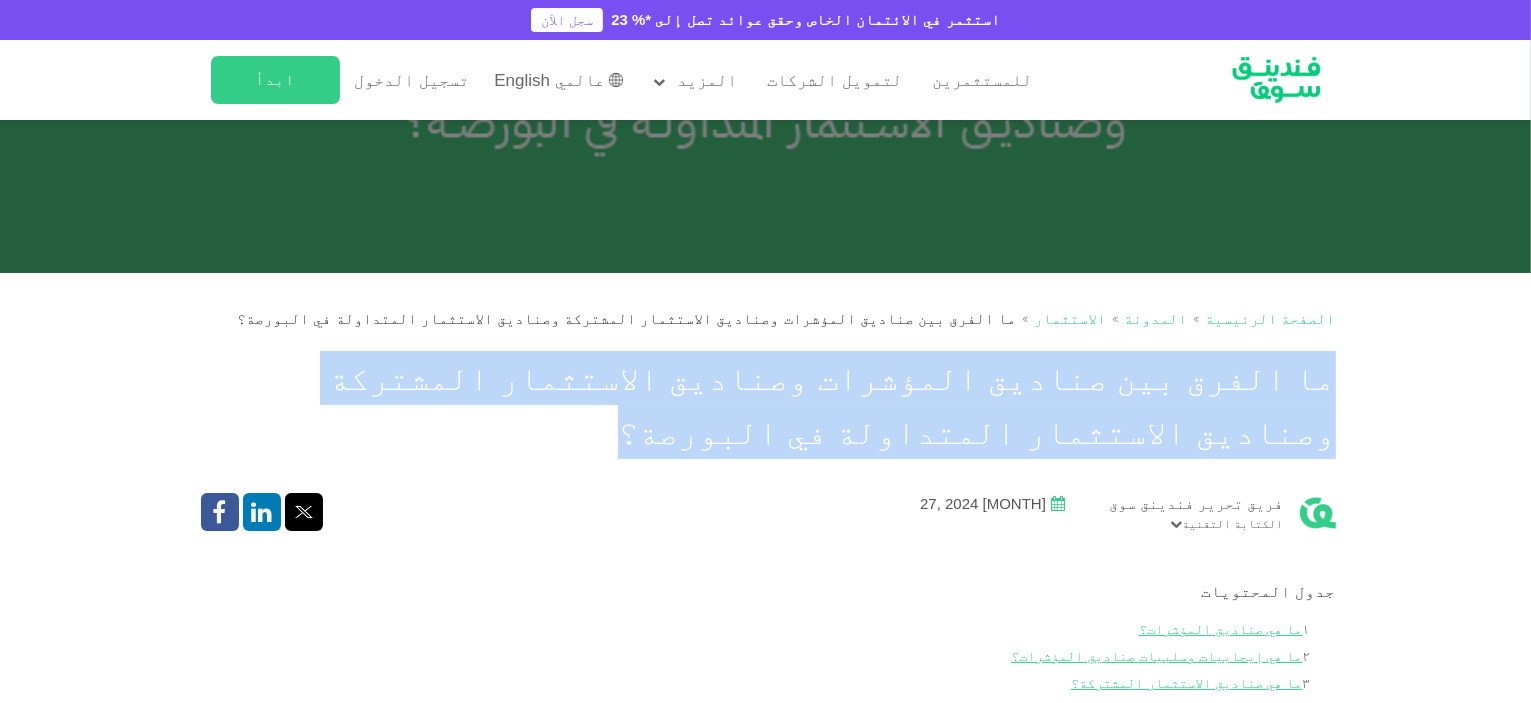 click on "ما الفرق بين صناديق المؤشرات وصناديق الاستثمار المشتركة وصناديق الاستثمار المتداولة في البورصة؟" at bounding box center [766, 405] 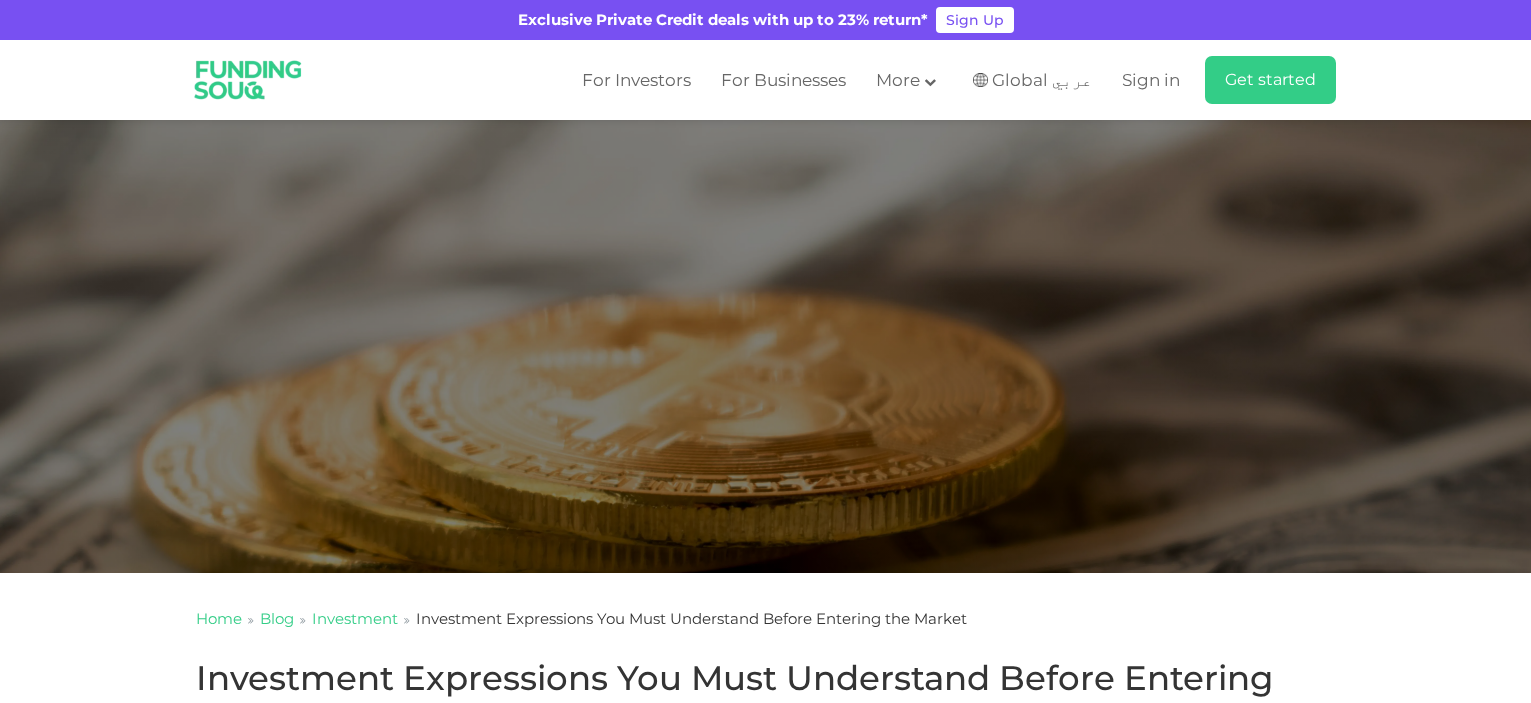 scroll, scrollTop: 0, scrollLeft: 0, axis: both 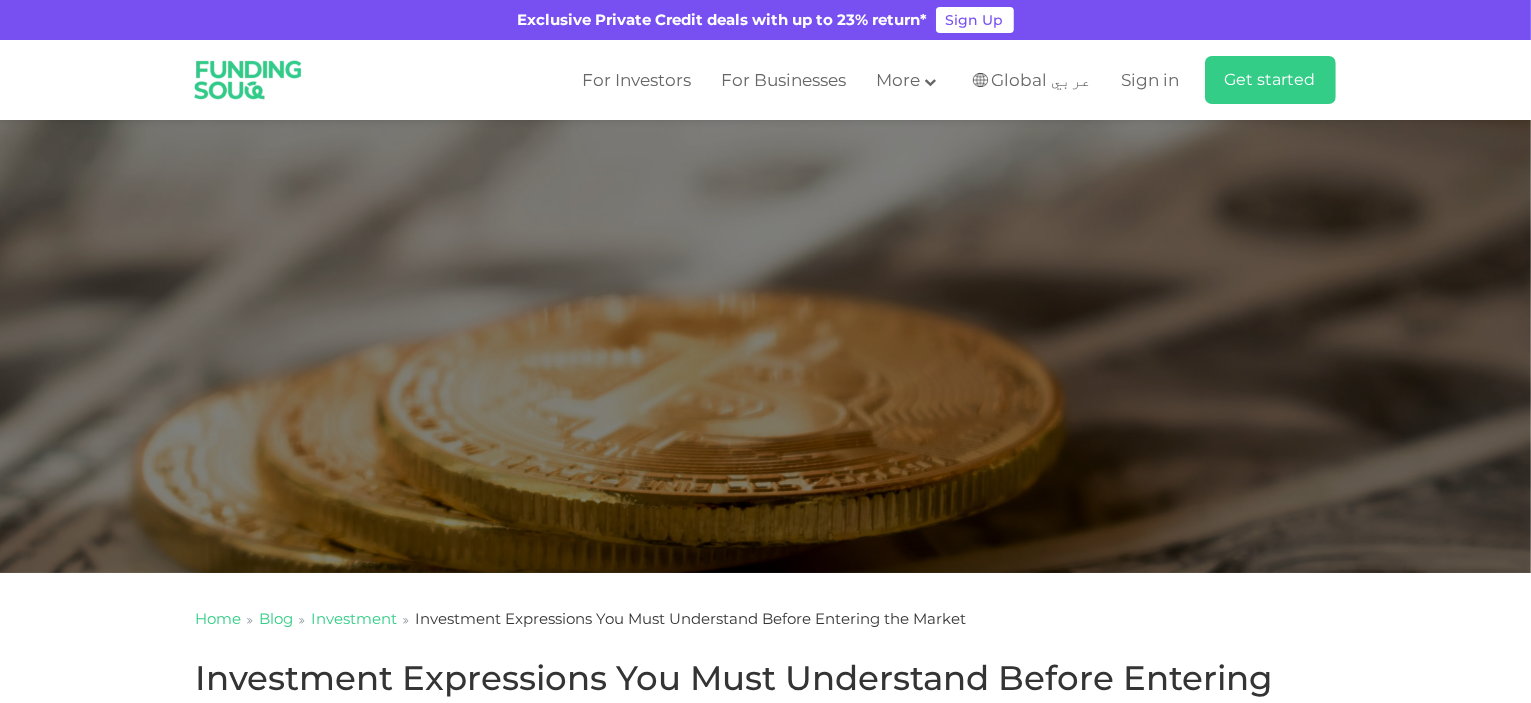 click on "Global عربي" at bounding box center [1042, 80] 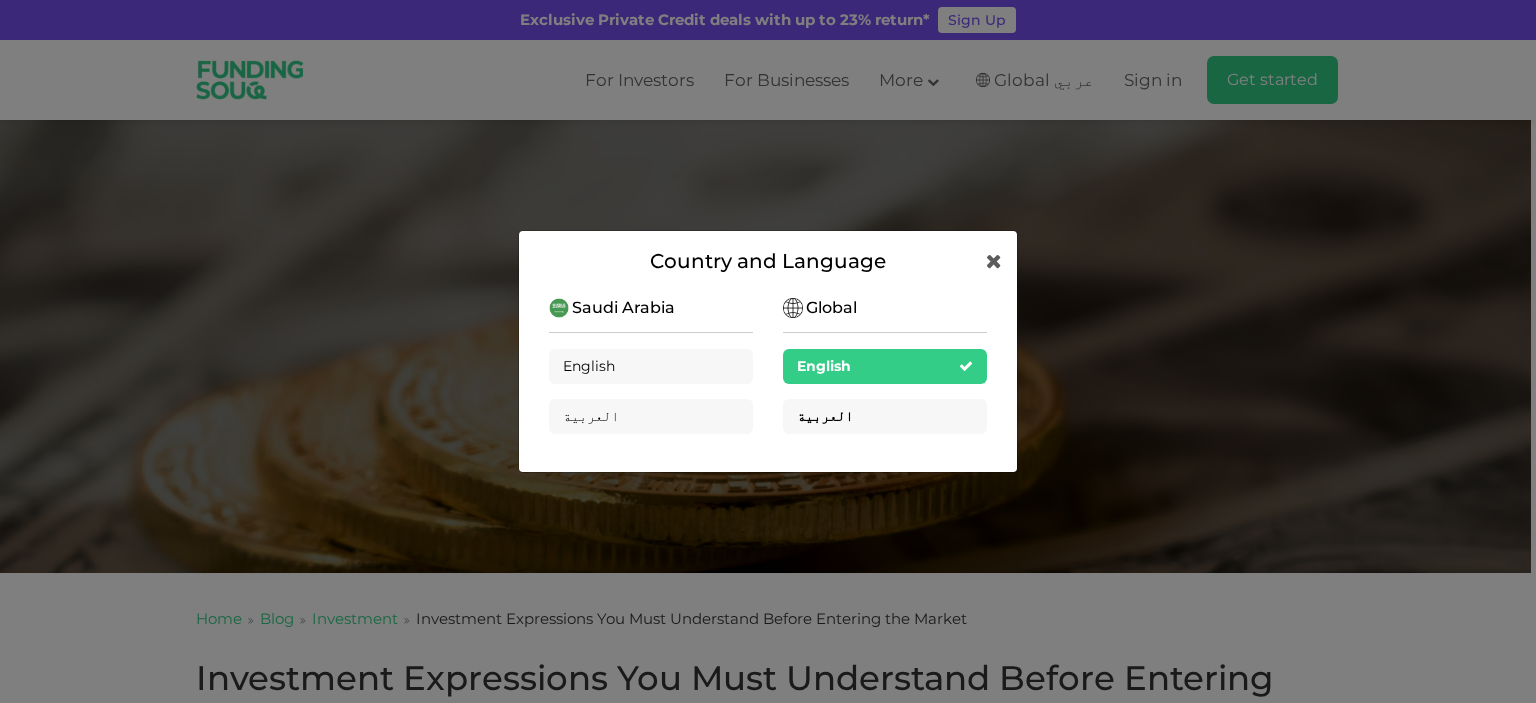drag, startPoint x: 919, startPoint y: 433, endPoint x: 919, endPoint y: 422, distance: 11 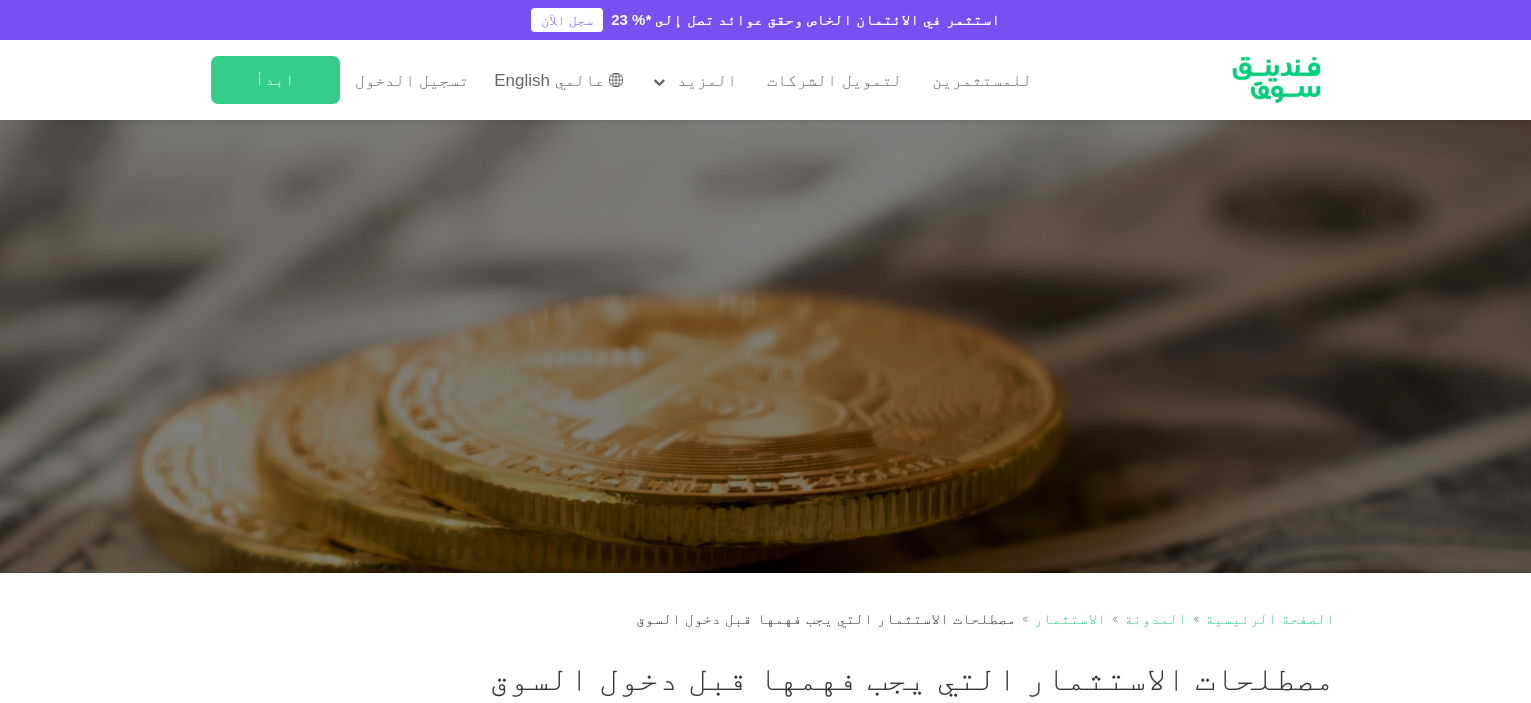 scroll, scrollTop: 0, scrollLeft: 0, axis: both 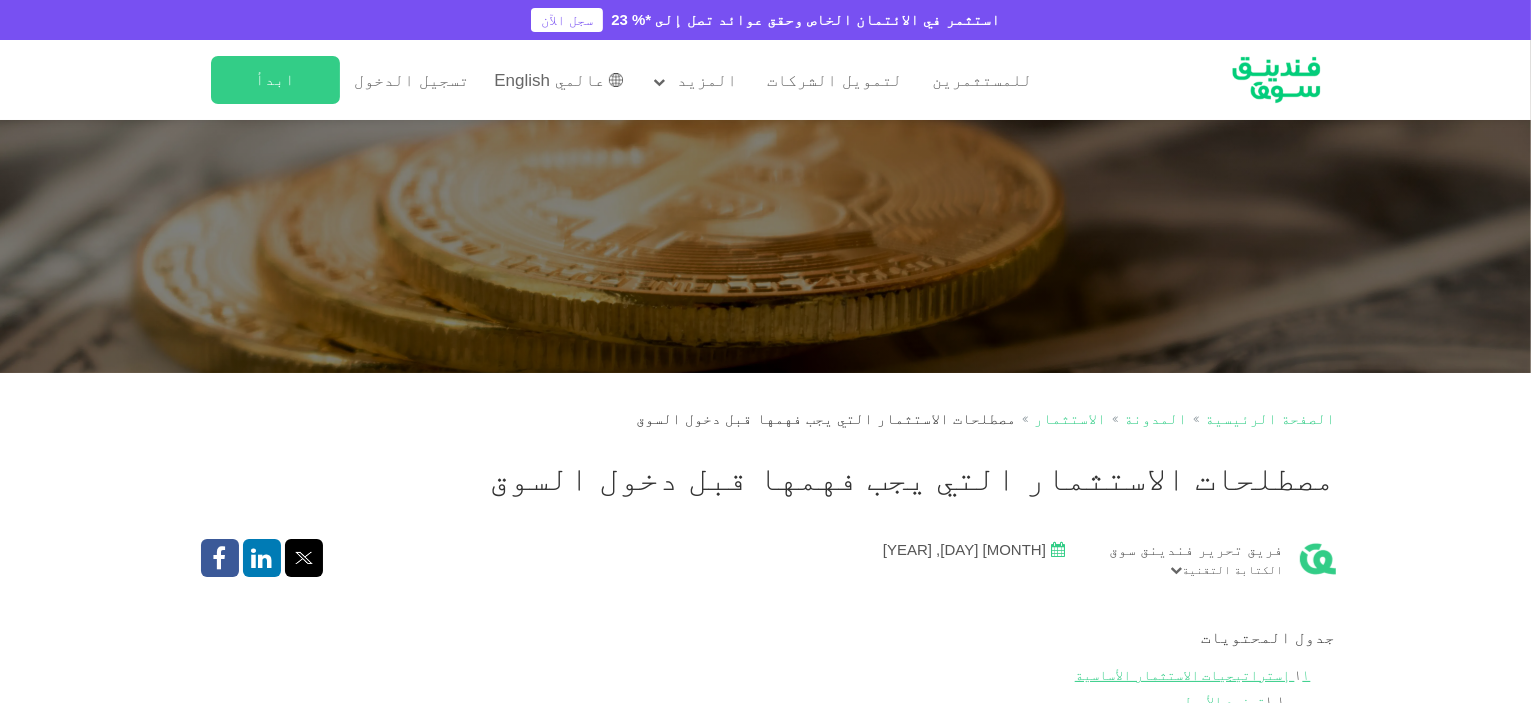 click on "مصطلحات الاستثمار التي يجب فهمها قبل دخول السوق" at bounding box center [766, 478] 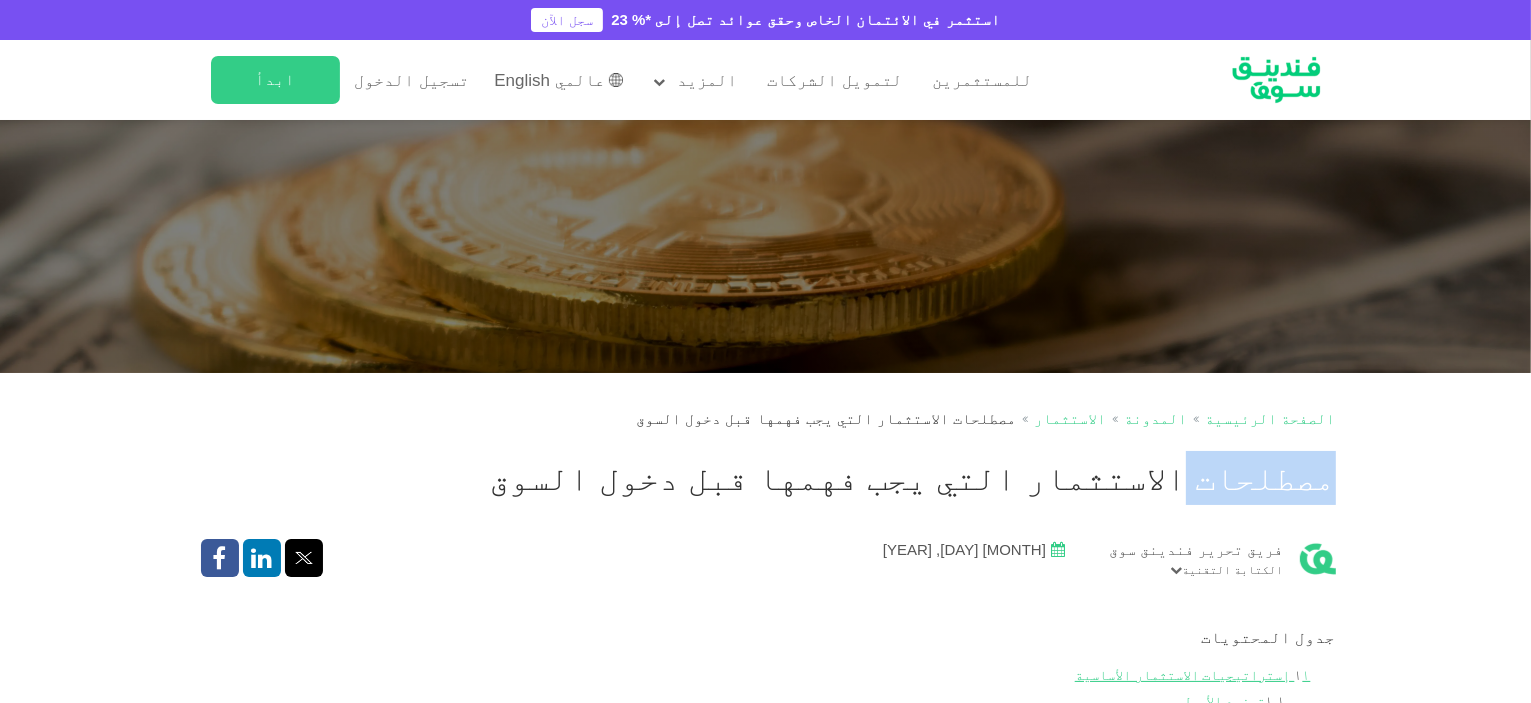 click on "مصطلحات الاستثمار التي يجب فهمها قبل دخول السوق" at bounding box center [766, 478] 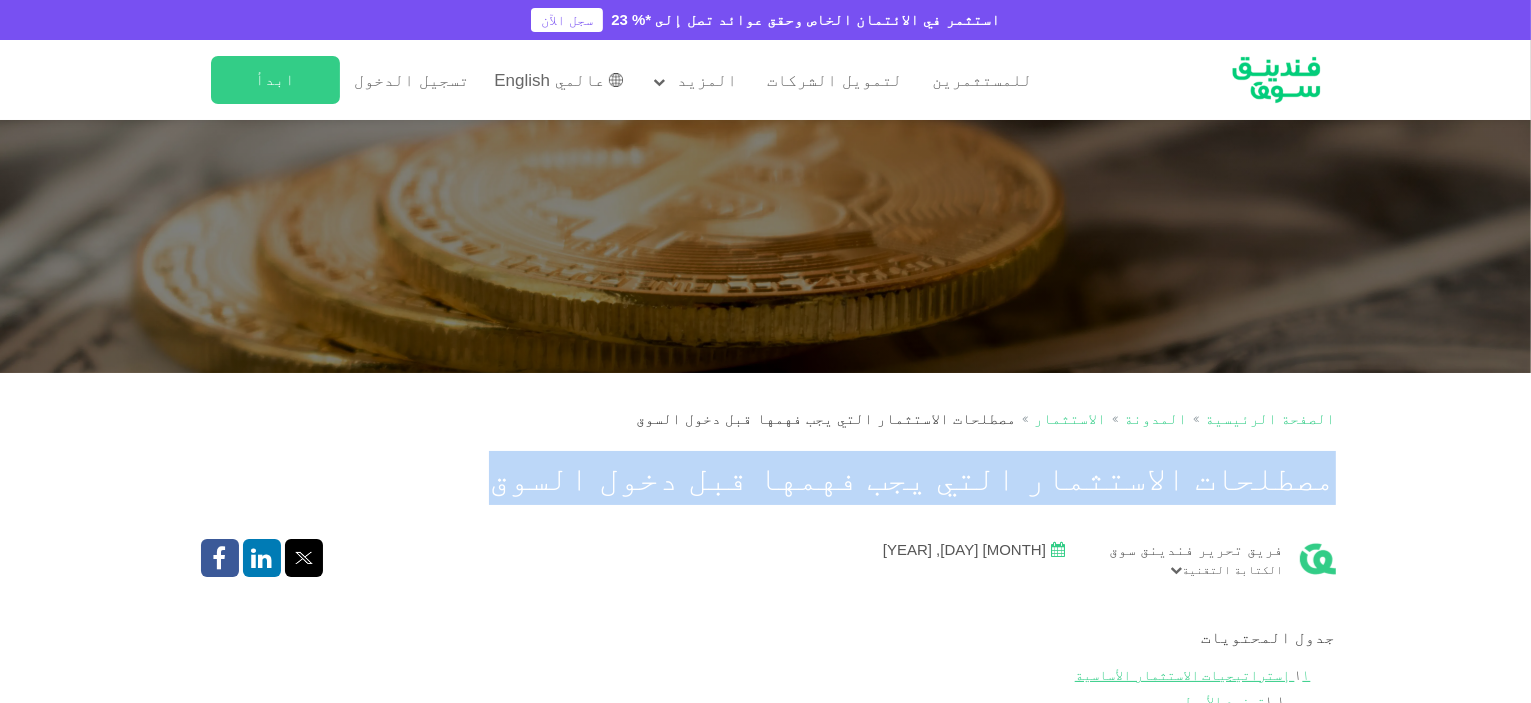 click on "مصطلحات الاستثمار التي يجب فهمها قبل دخول السوق" at bounding box center [766, 478] 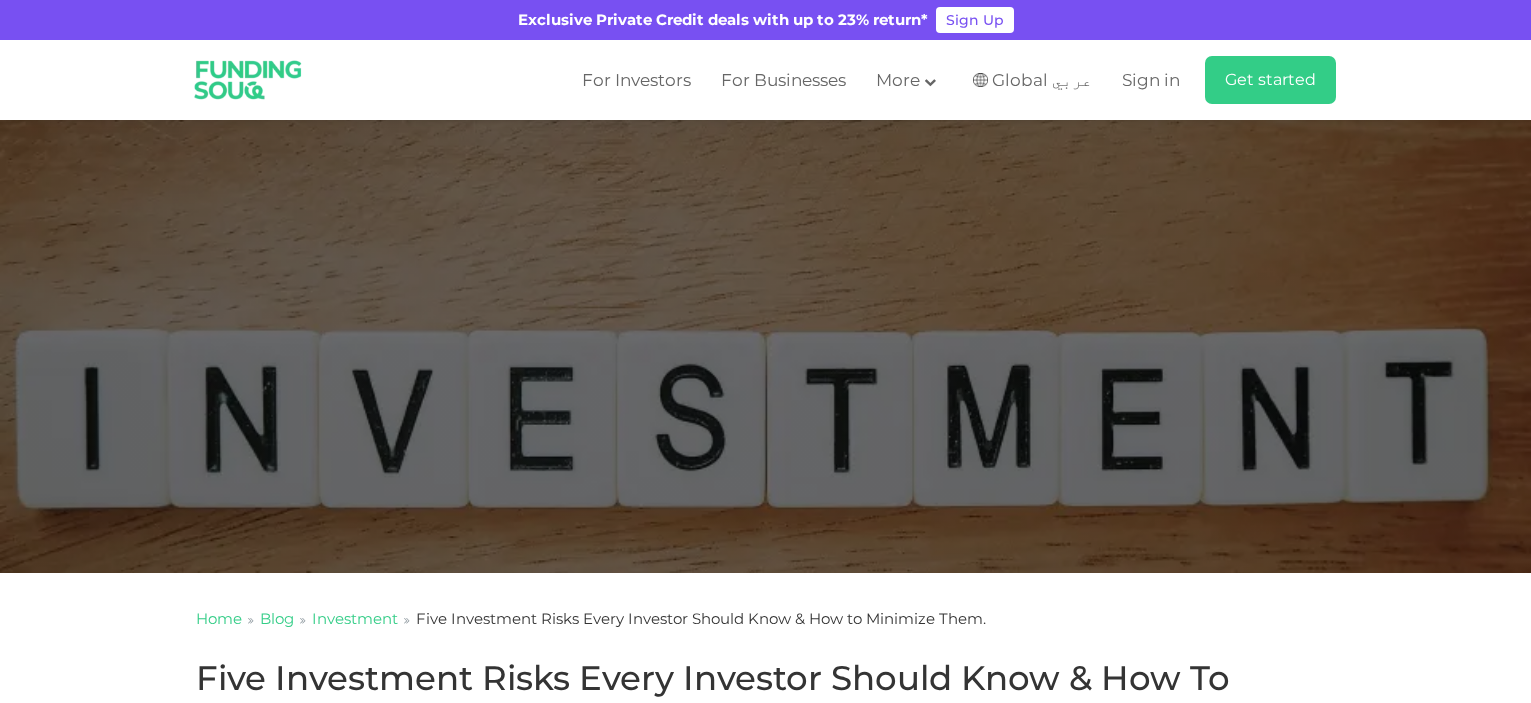 scroll, scrollTop: 0, scrollLeft: 0, axis: both 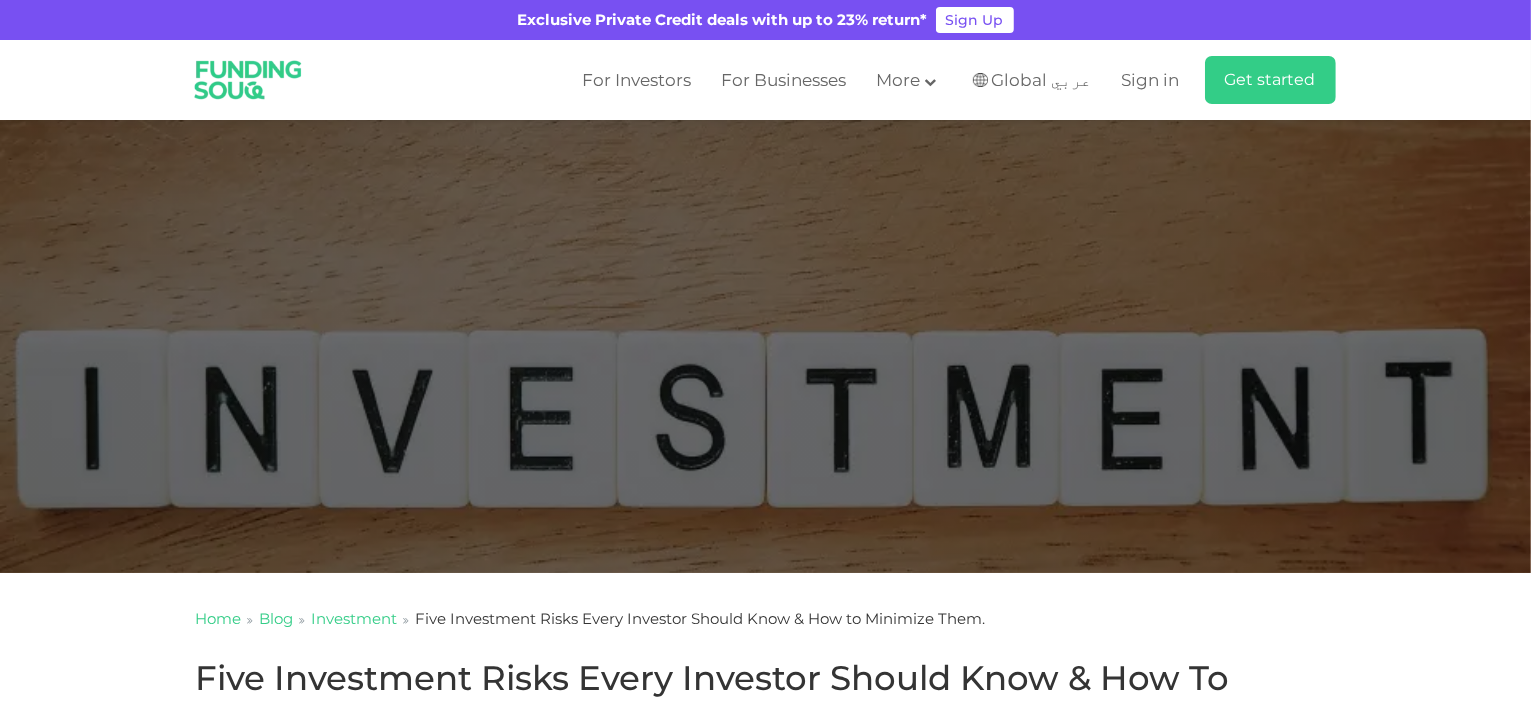 click on "Global عربي" at bounding box center [1042, 80] 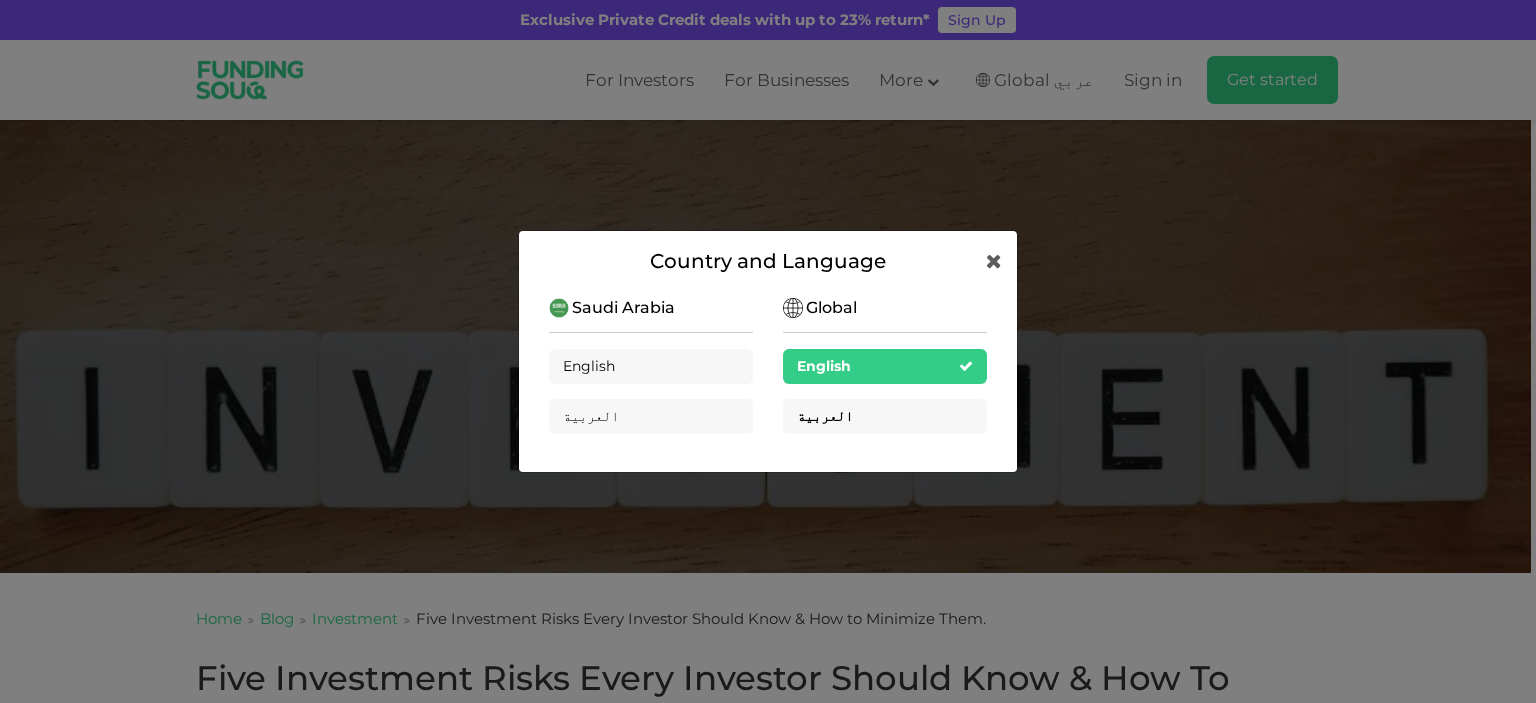 click on "العربية" at bounding box center (885, 416) 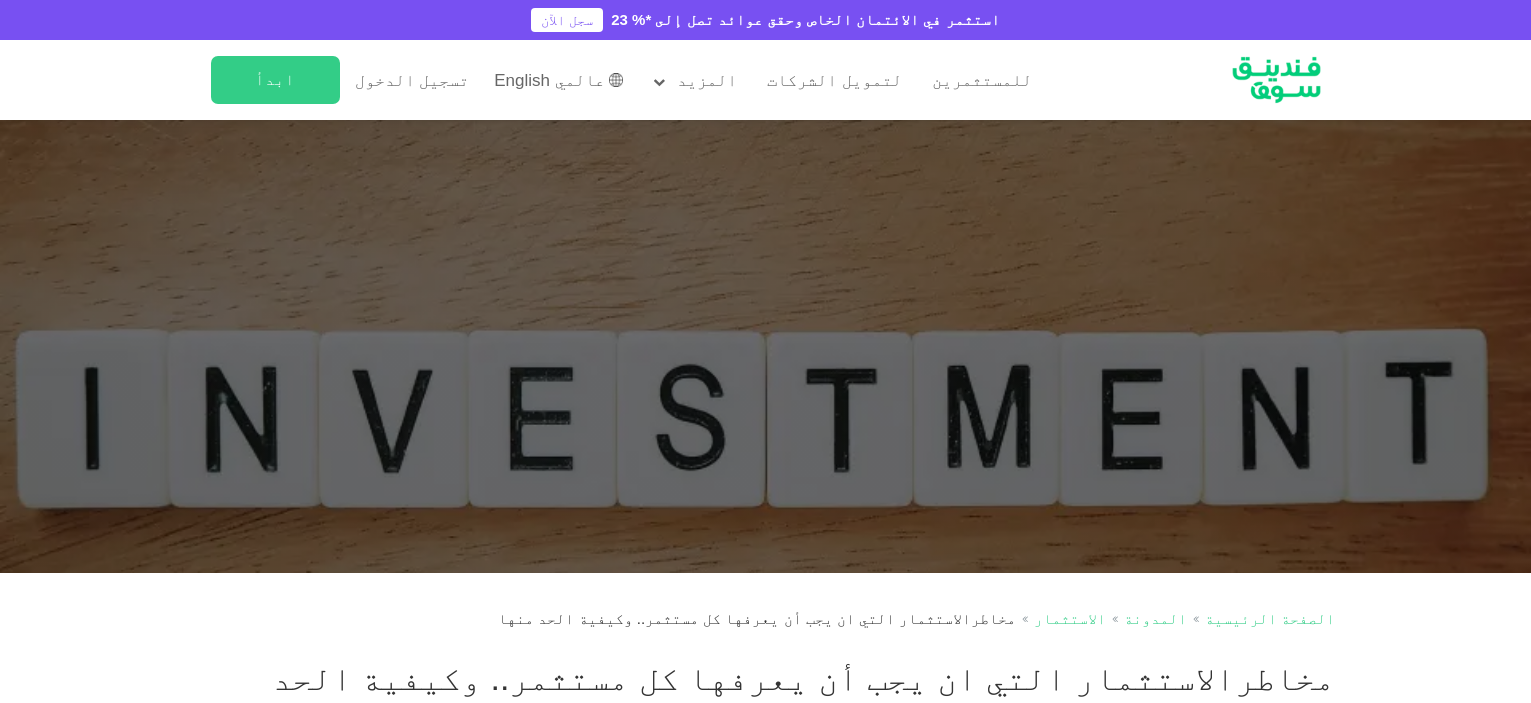 scroll, scrollTop: 200, scrollLeft: 0, axis: vertical 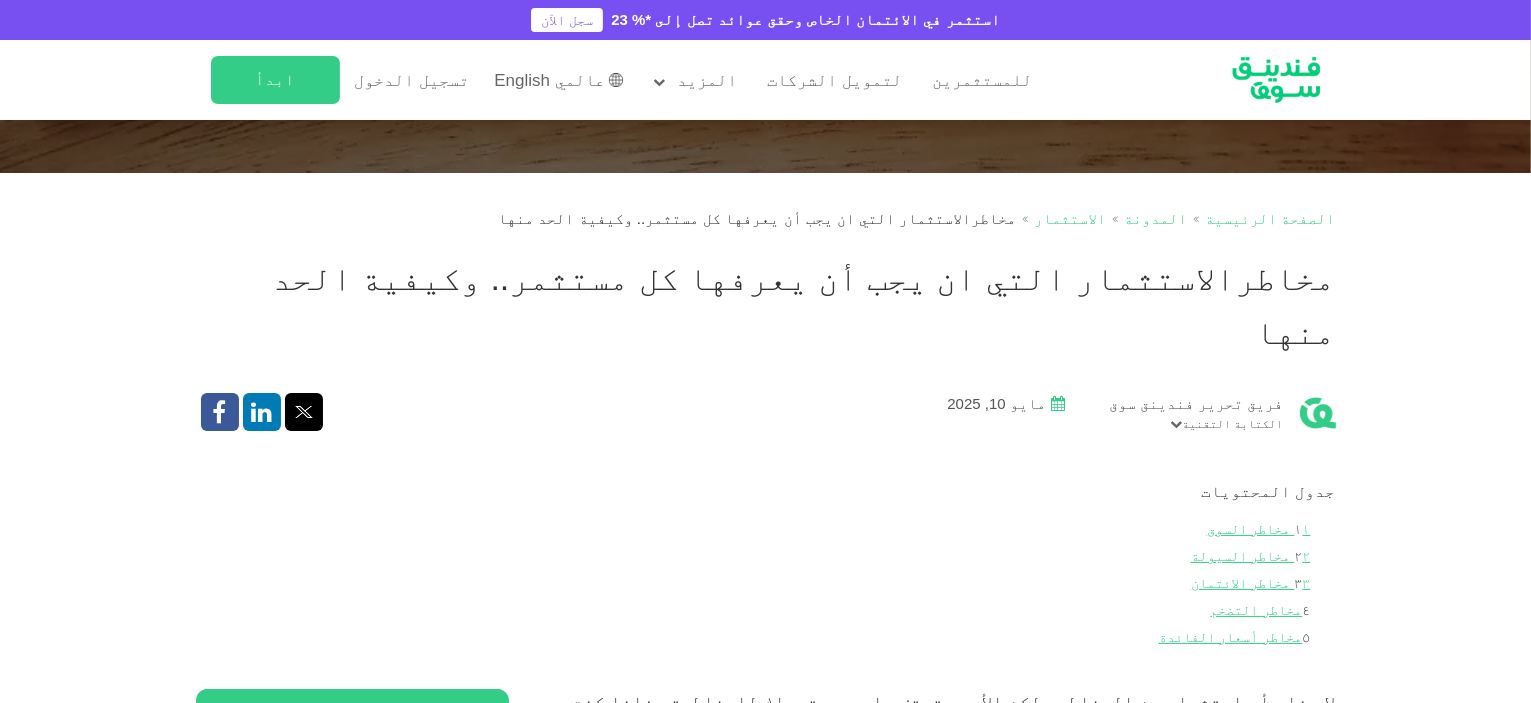 click on "مخاطرالاستثمار التي ان يجب أن يعرفها كل مستثمر.. وكيفية الحد منها" at bounding box center [766, 305] 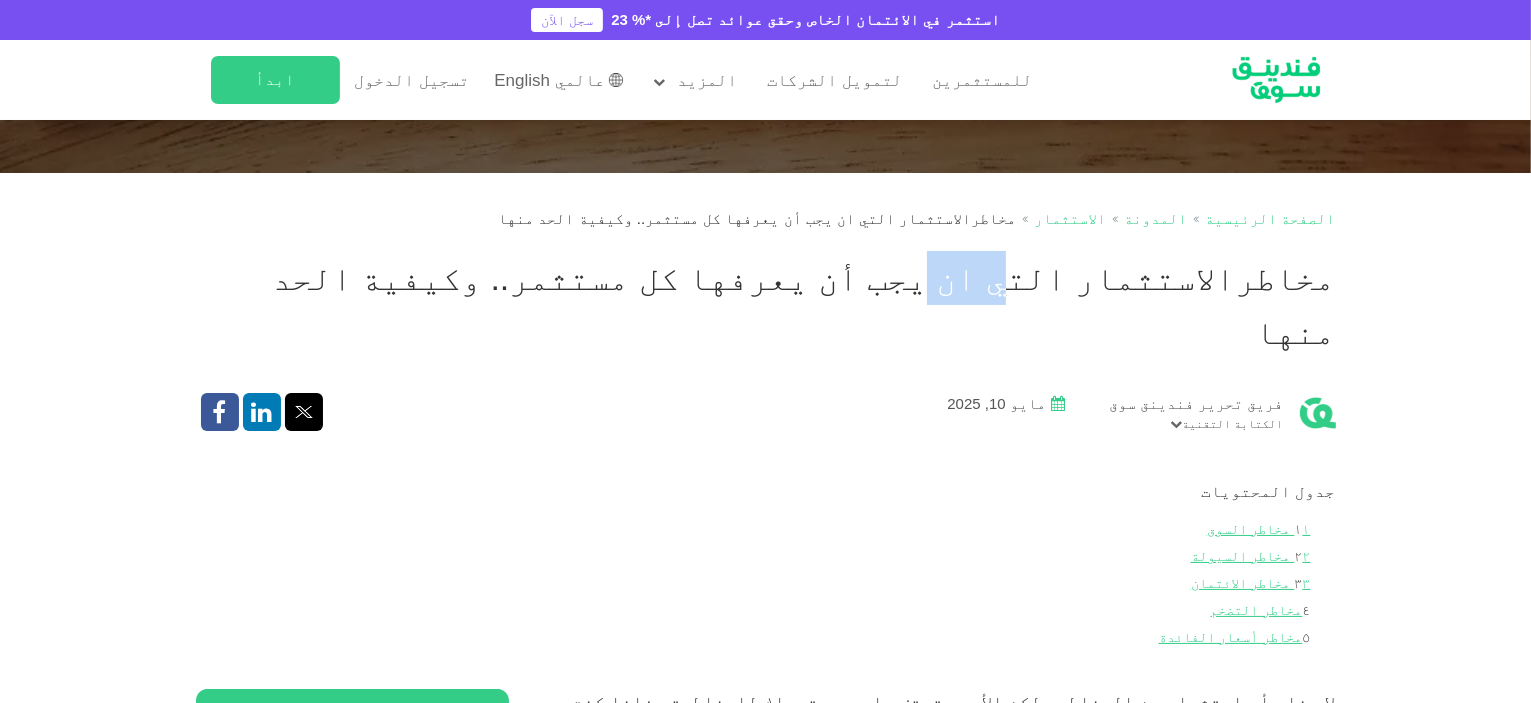 click on "مخاطرالاستثمار التي ان يجب أن يعرفها كل مستثمر.. وكيفية الحد منها" at bounding box center (766, 305) 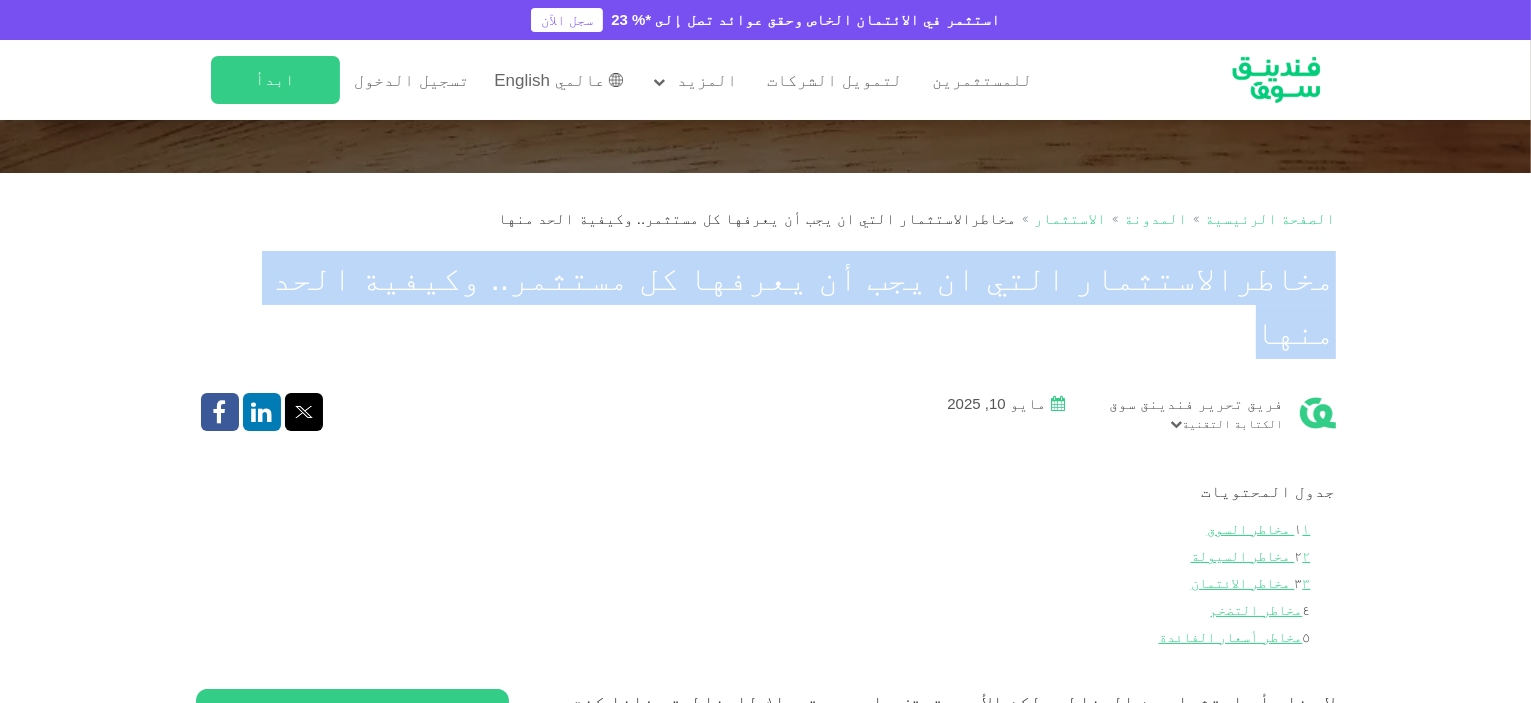 click on "مخاطرالاستثمار التي ان يجب أن يعرفها كل مستثمر.. وكيفية الحد منها" at bounding box center (766, 305) 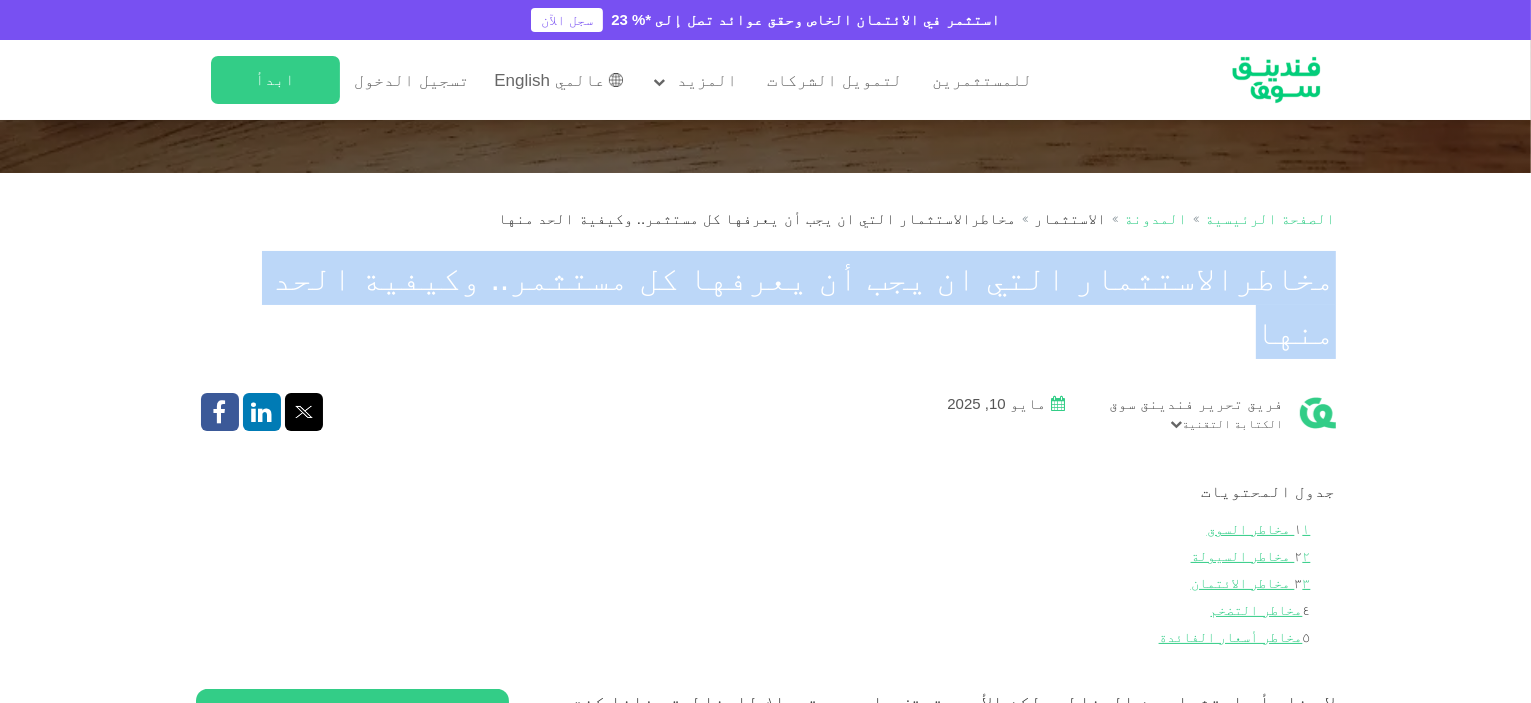 click on "الاستثمار" at bounding box center (1070, 218) 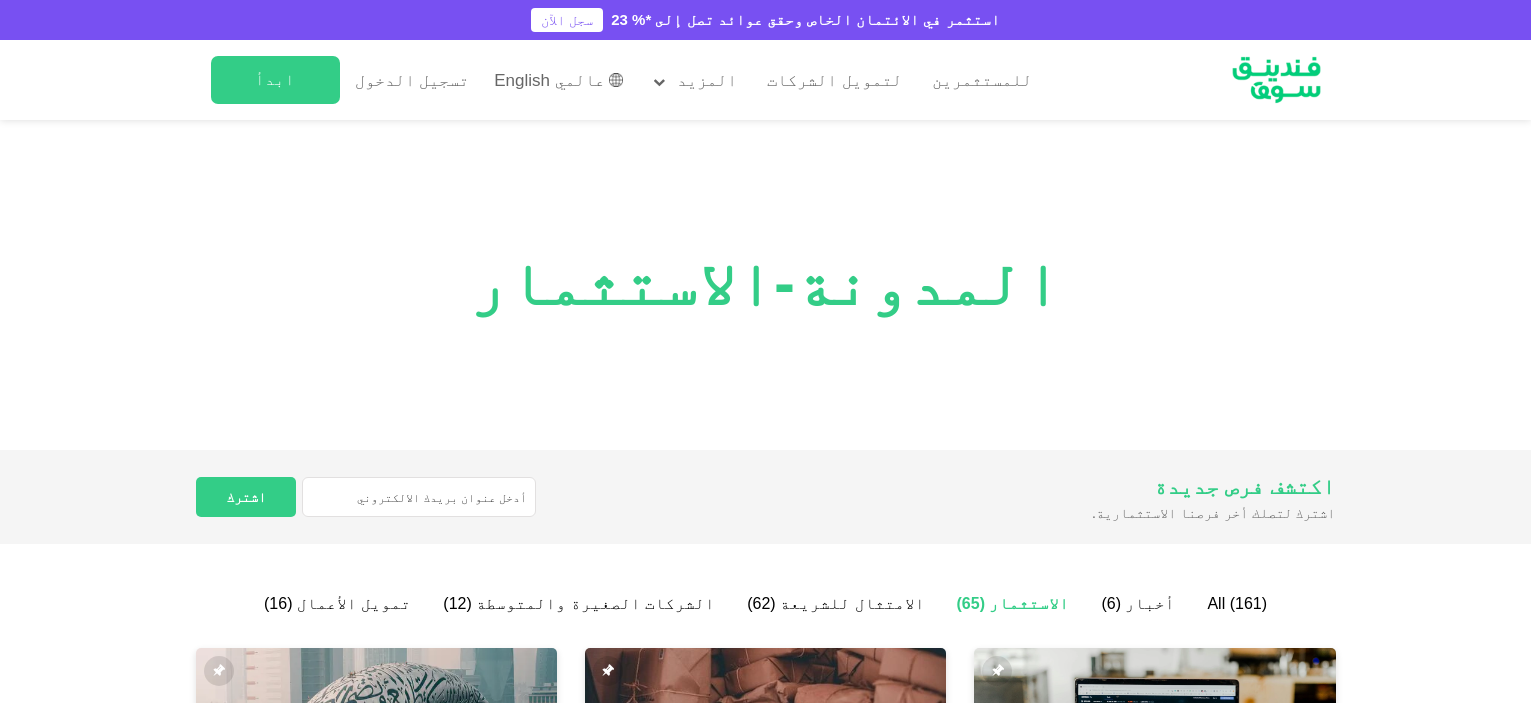 scroll, scrollTop: 154, scrollLeft: 0, axis: vertical 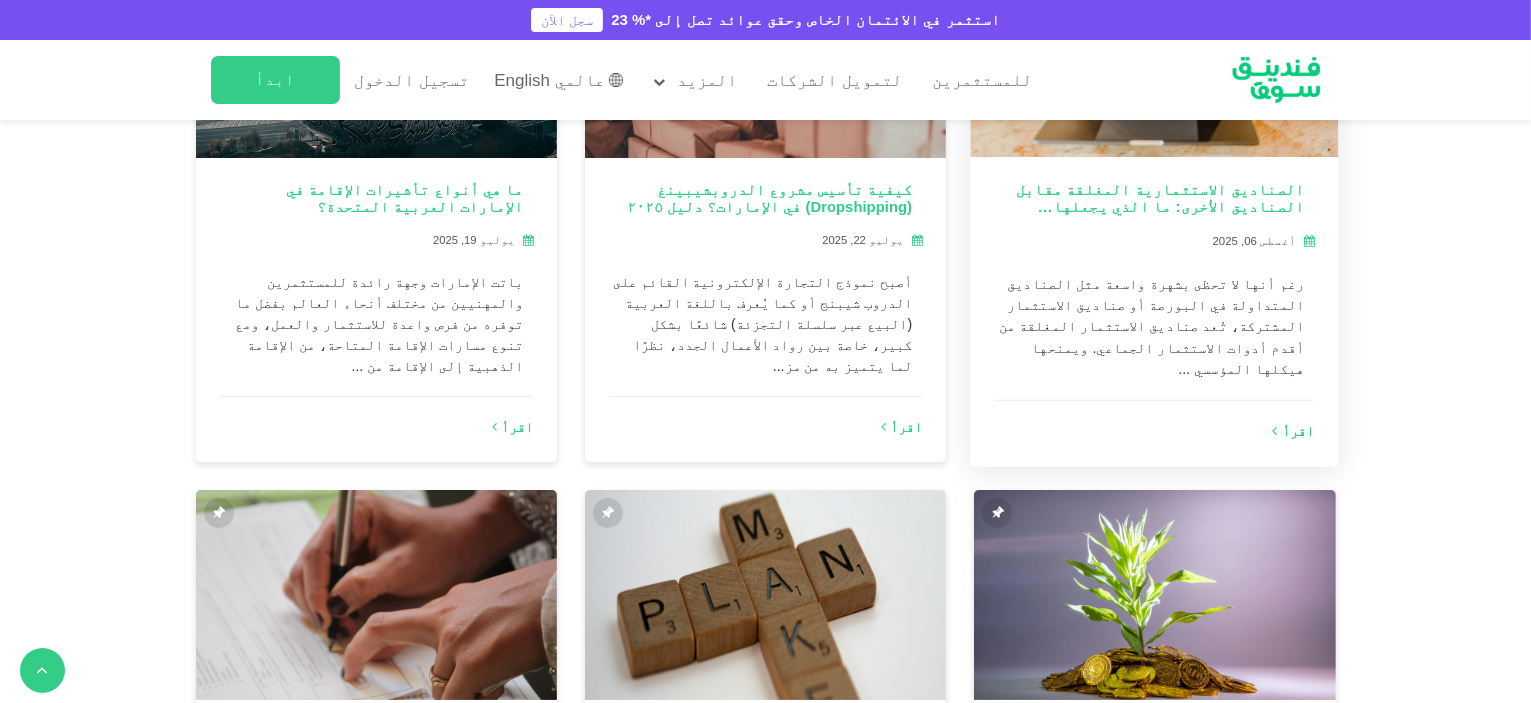 click on "اقرأ" at bounding box center [1298, 432] 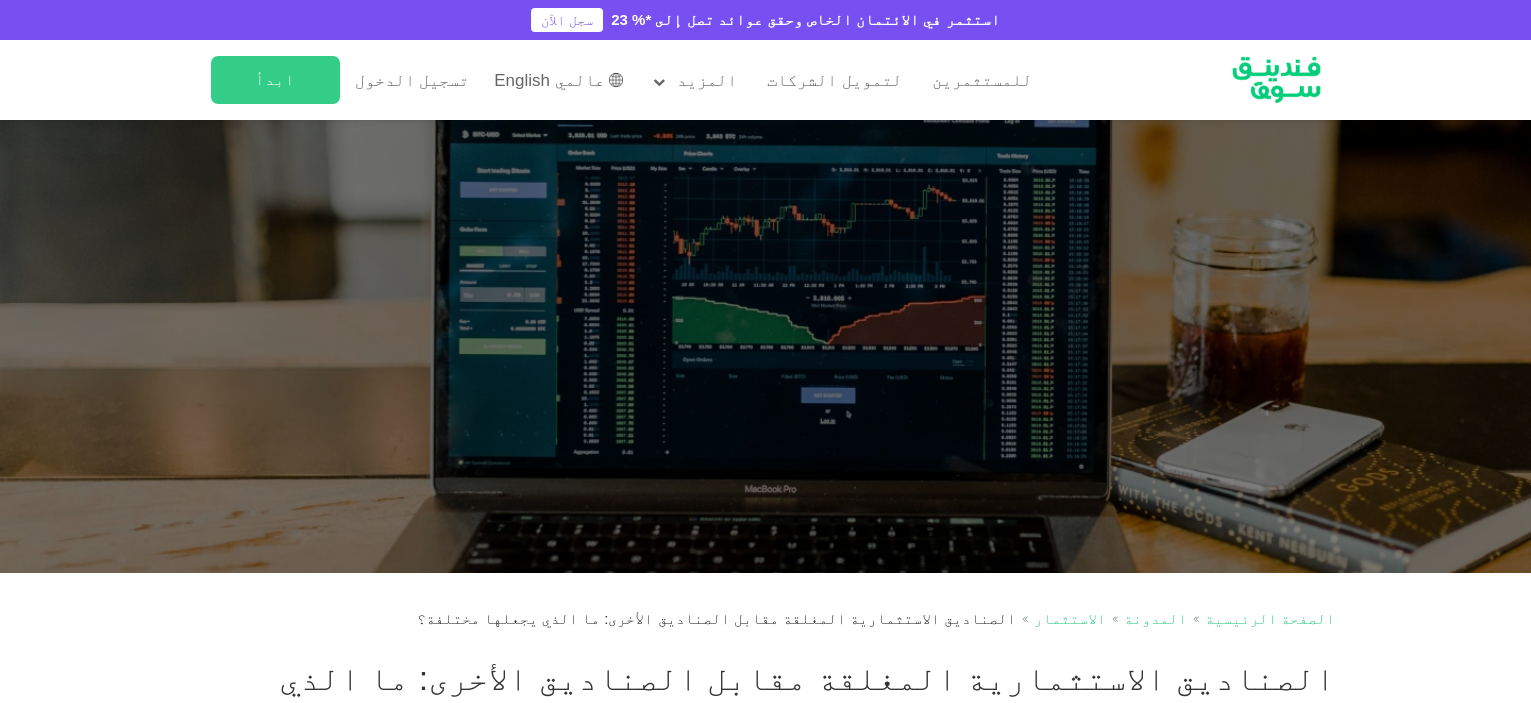 scroll, scrollTop: 175, scrollLeft: 0, axis: vertical 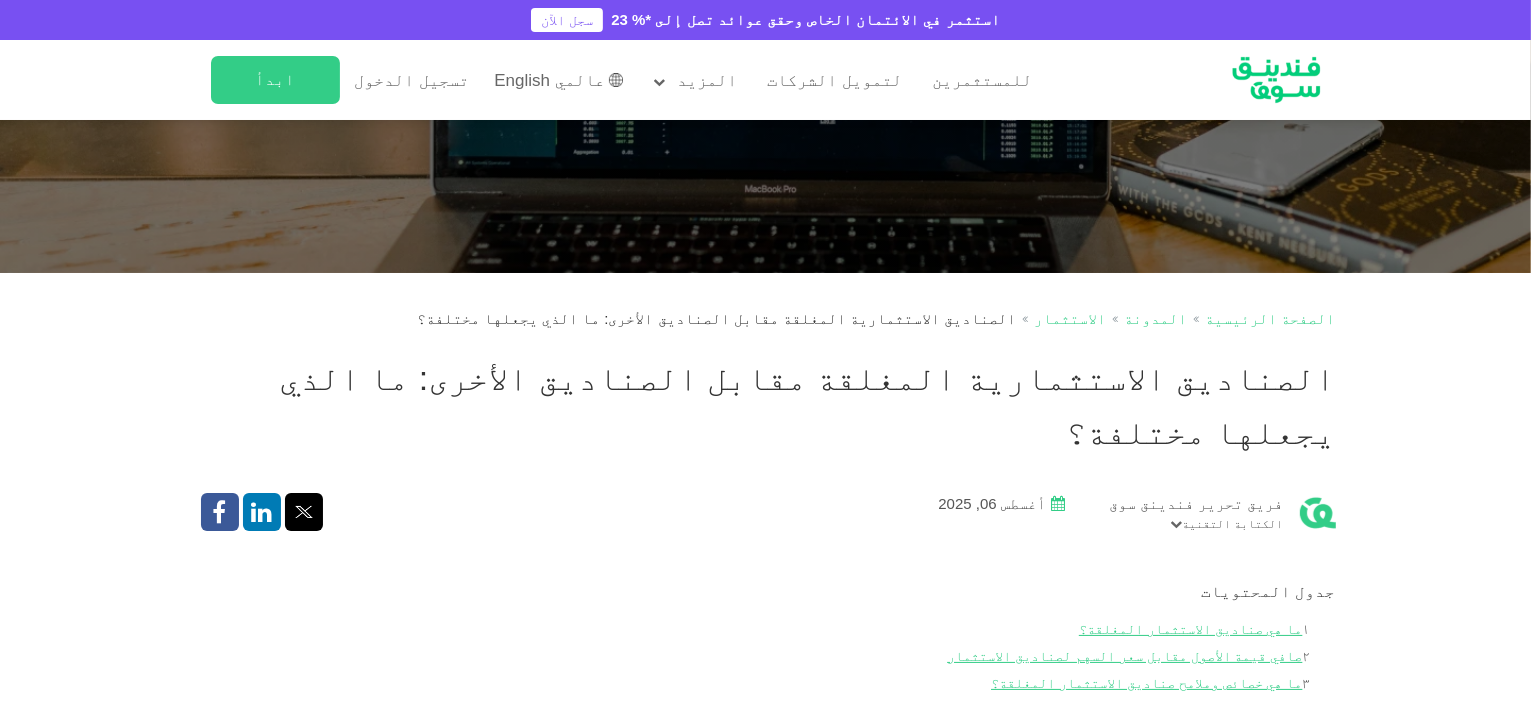 click on "عالمي English" at bounding box center [549, 80] 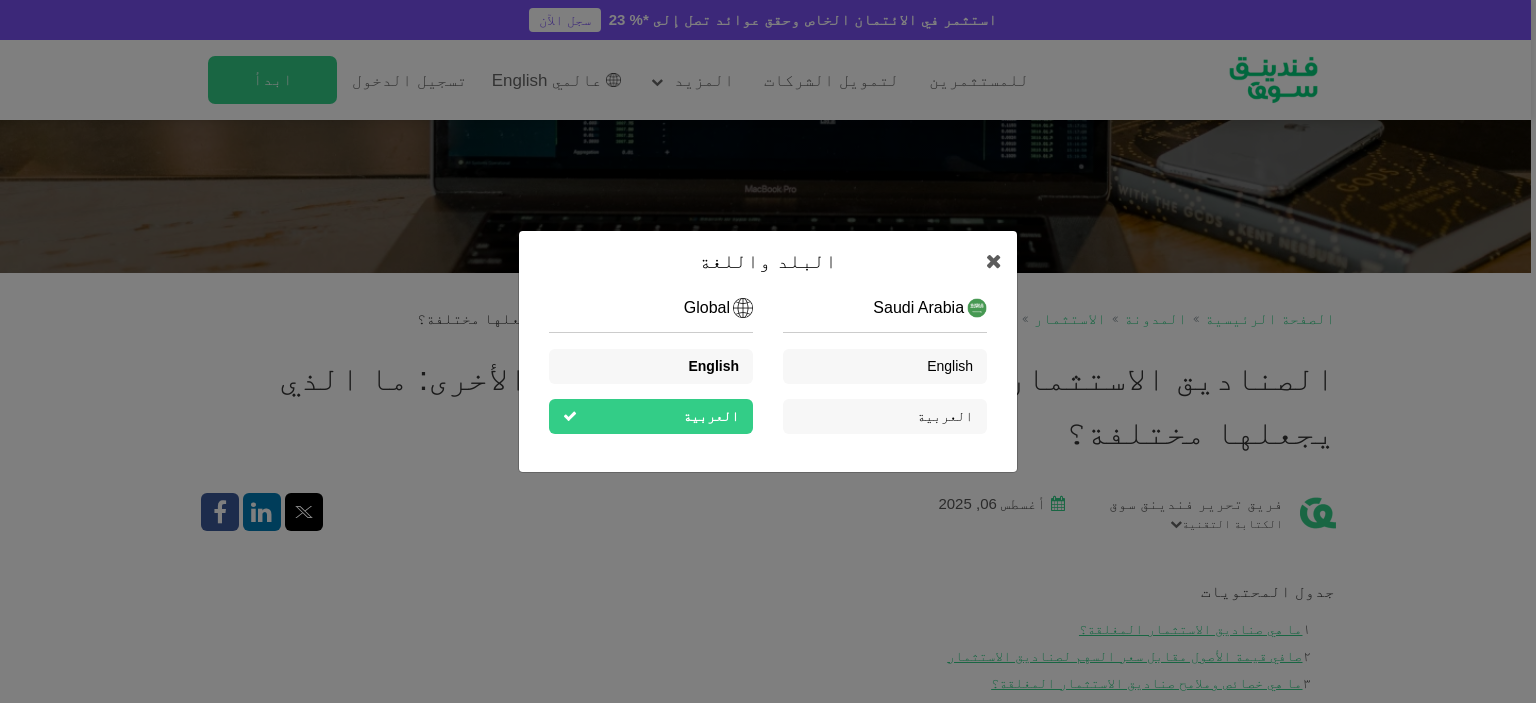 click on "English" at bounding box center [713, 366] 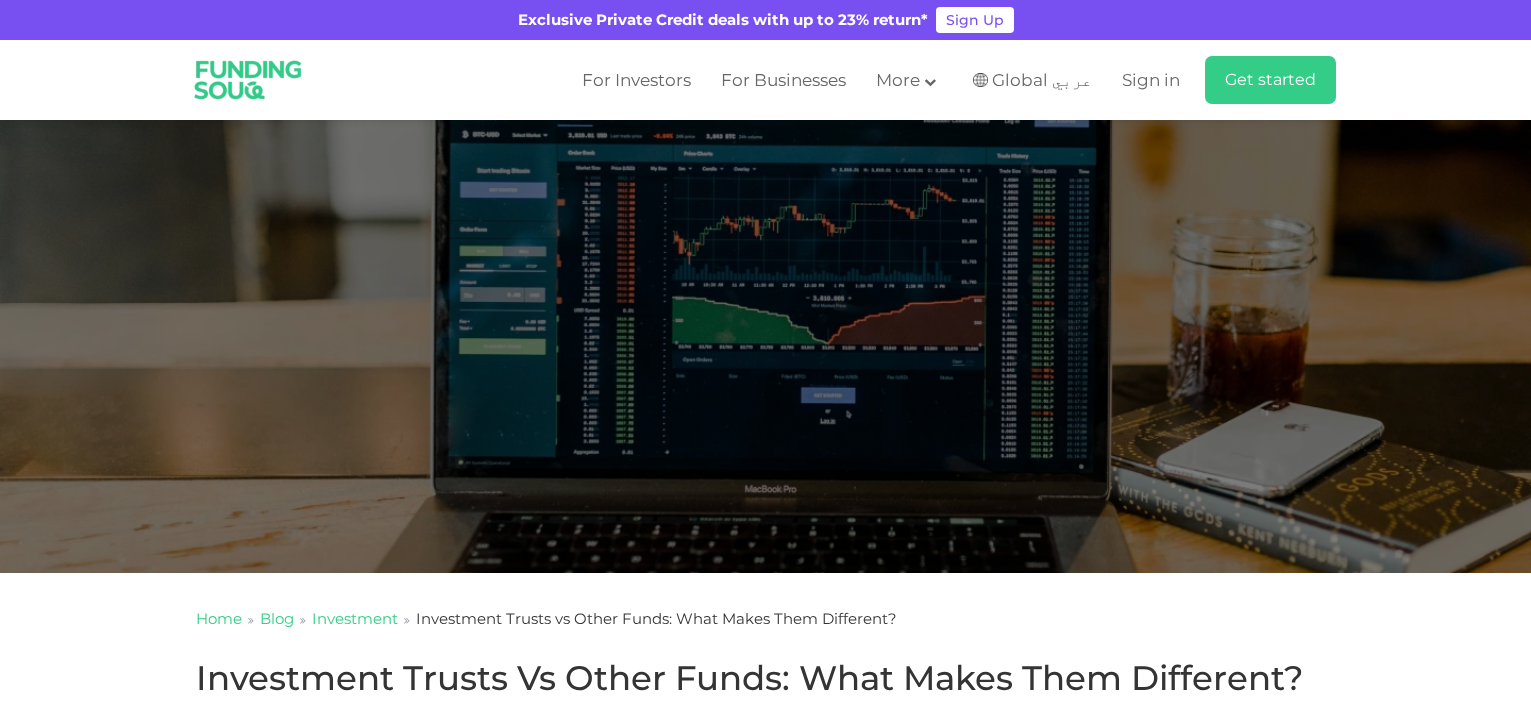 scroll, scrollTop: 0, scrollLeft: 0, axis: both 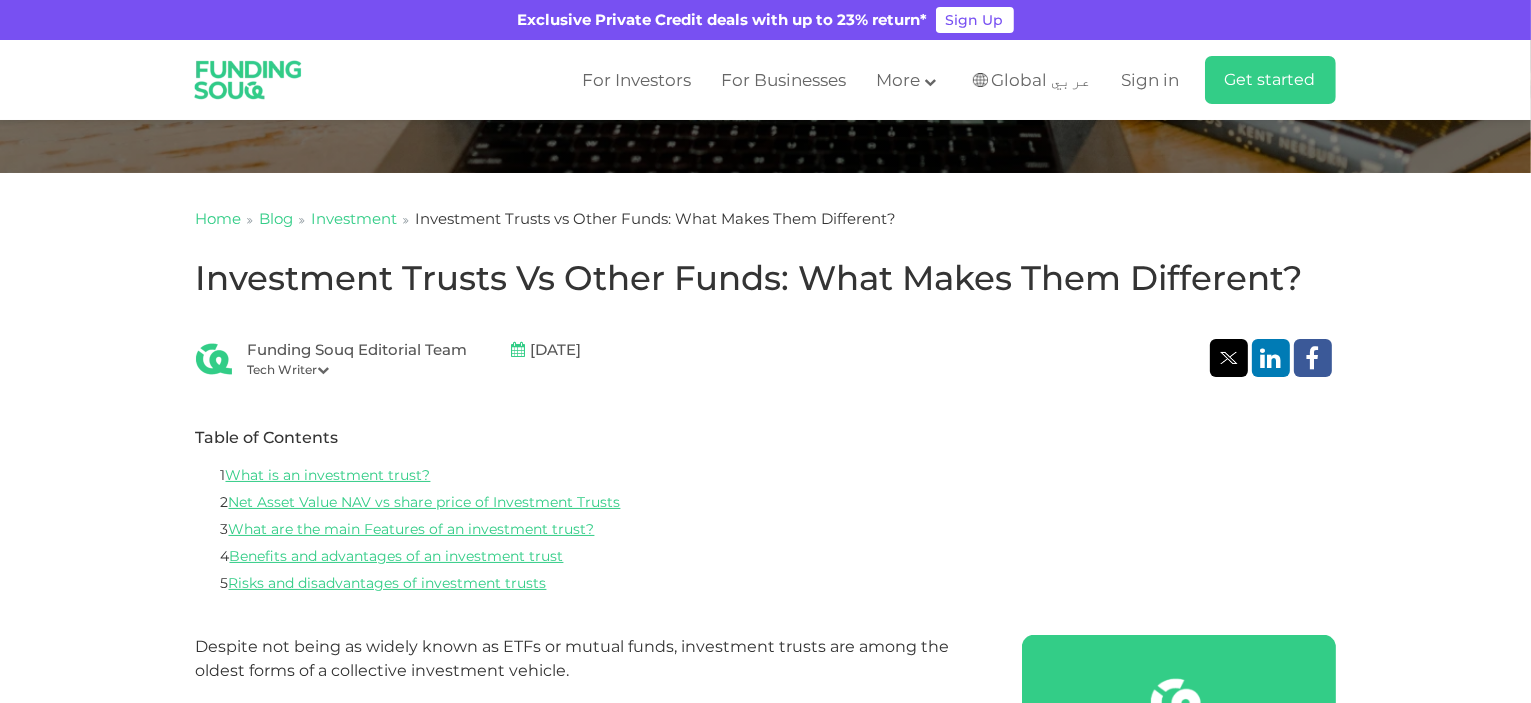 click on "Global عربي" at bounding box center (1042, 80) 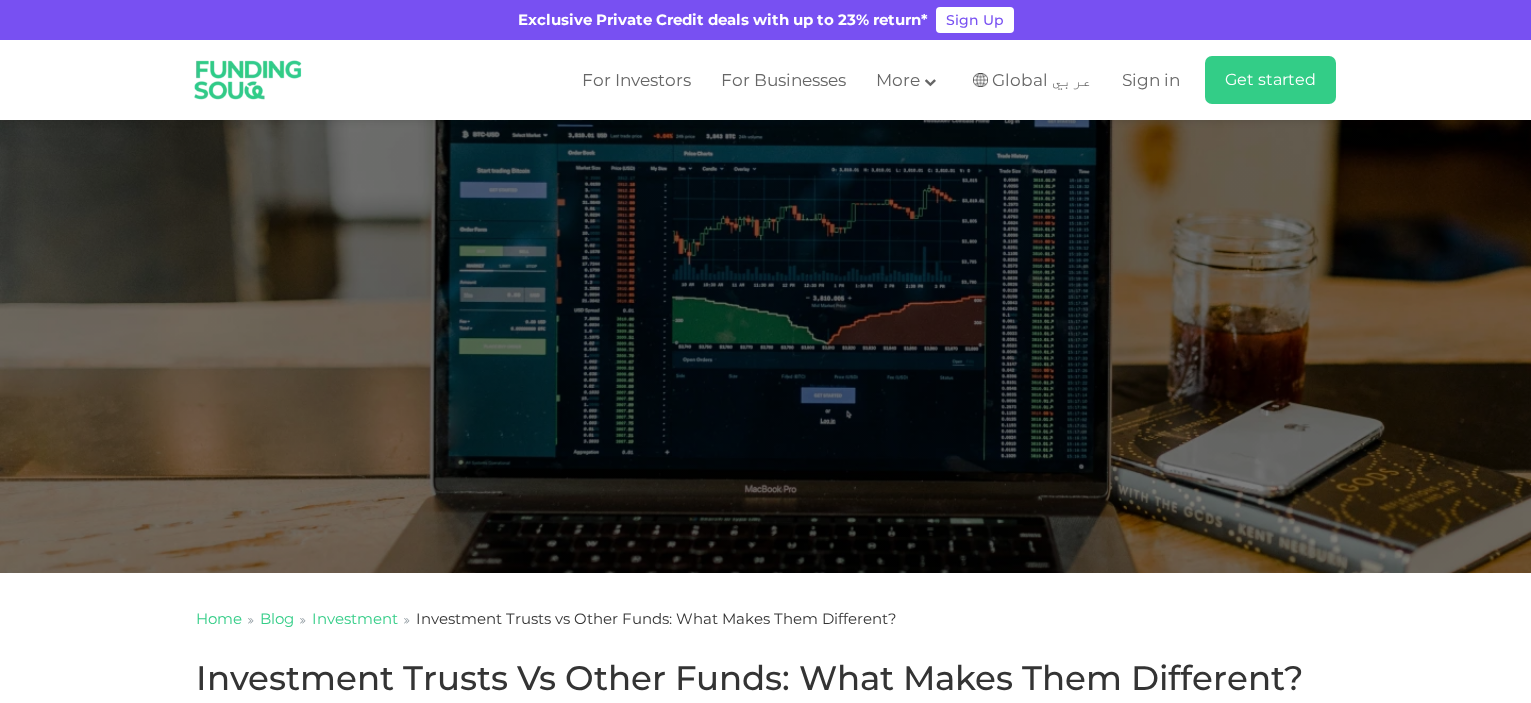 scroll, scrollTop: 0, scrollLeft: 0, axis: both 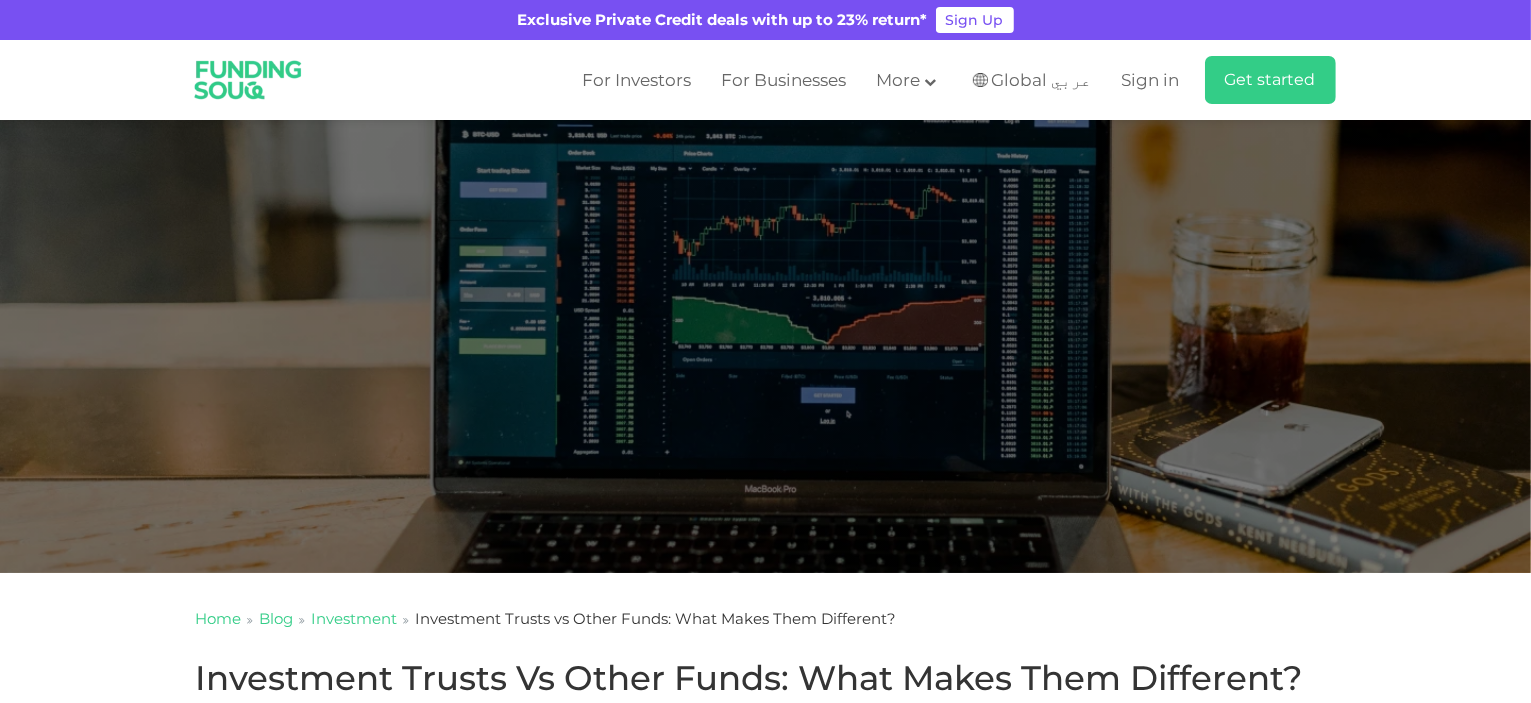 click on "Global عربي" at bounding box center (1042, 80) 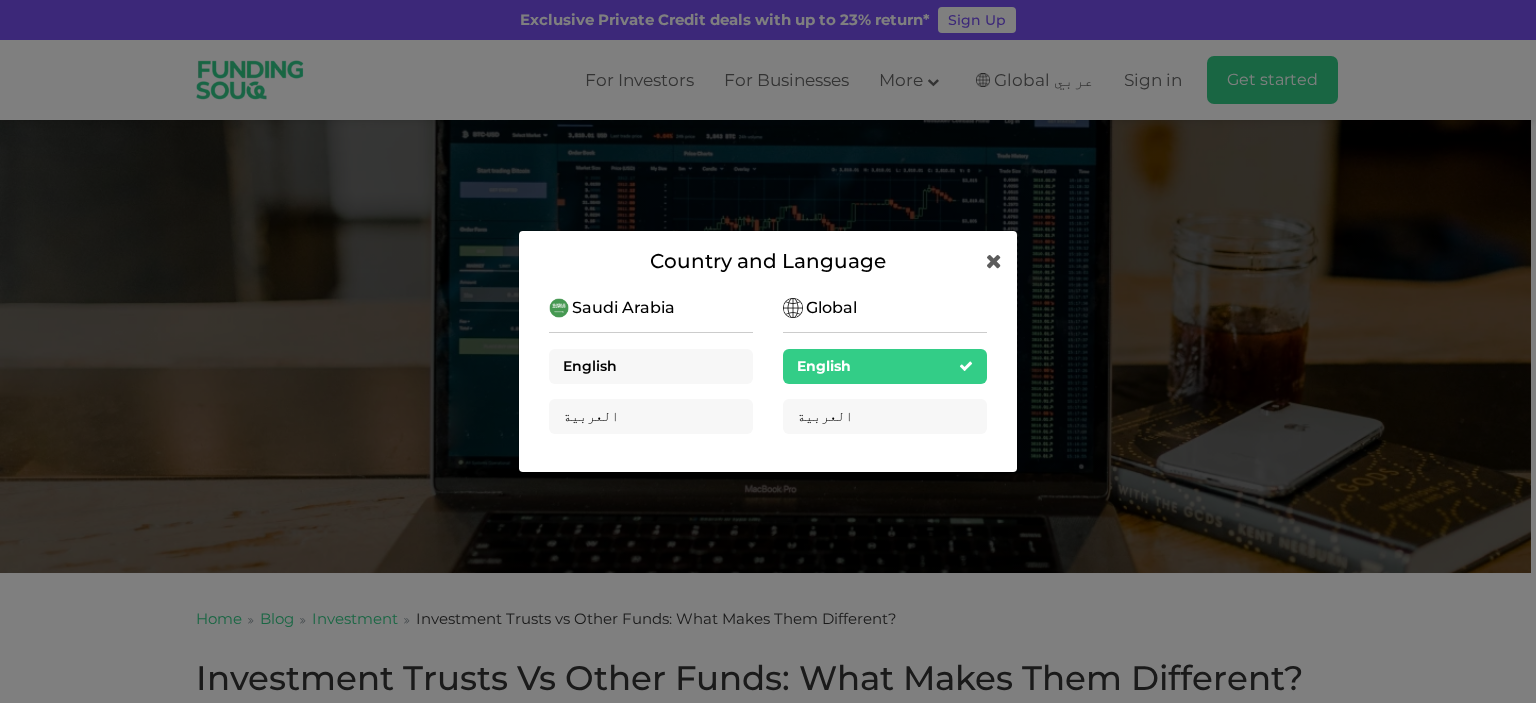 click on "English" at bounding box center [651, 366] 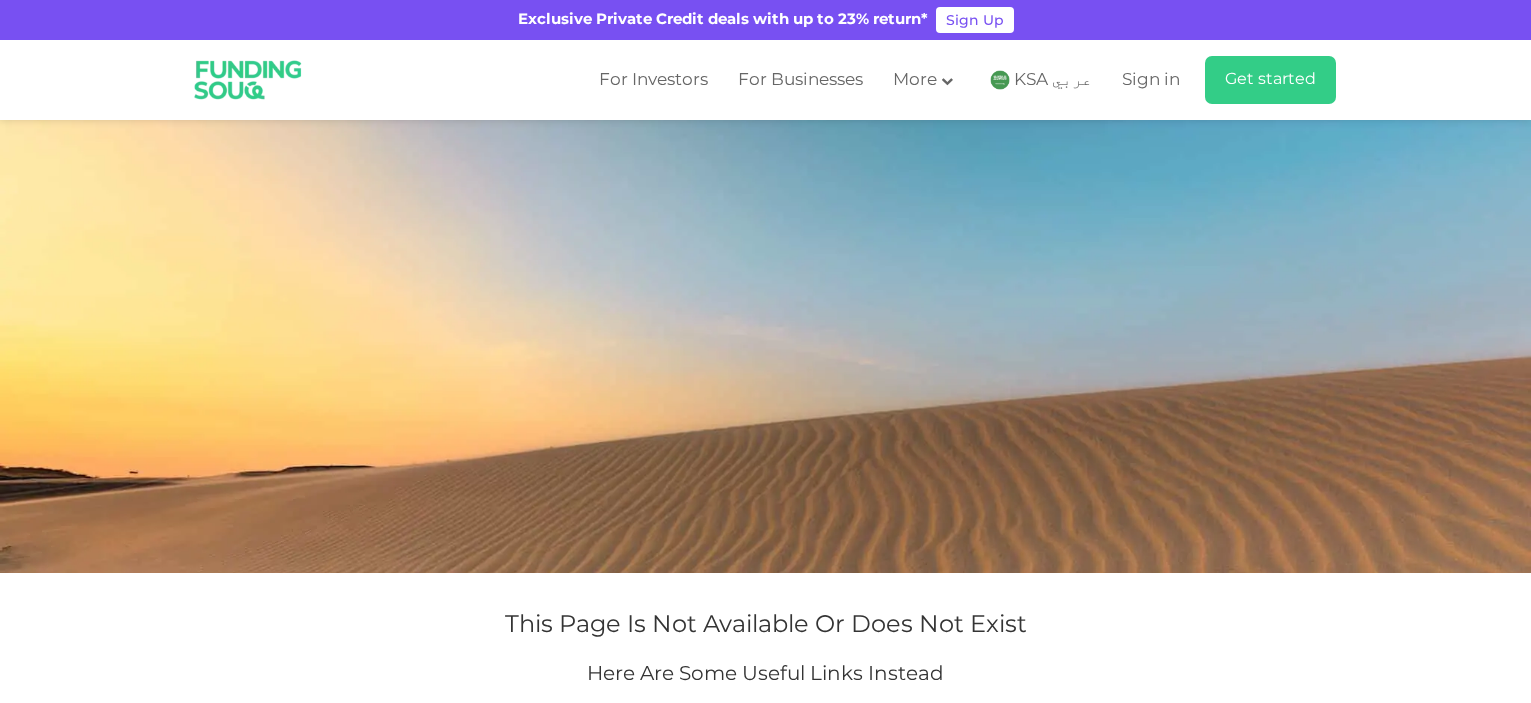 scroll, scrollTop: 0, scrollLeft: 0, axis: both 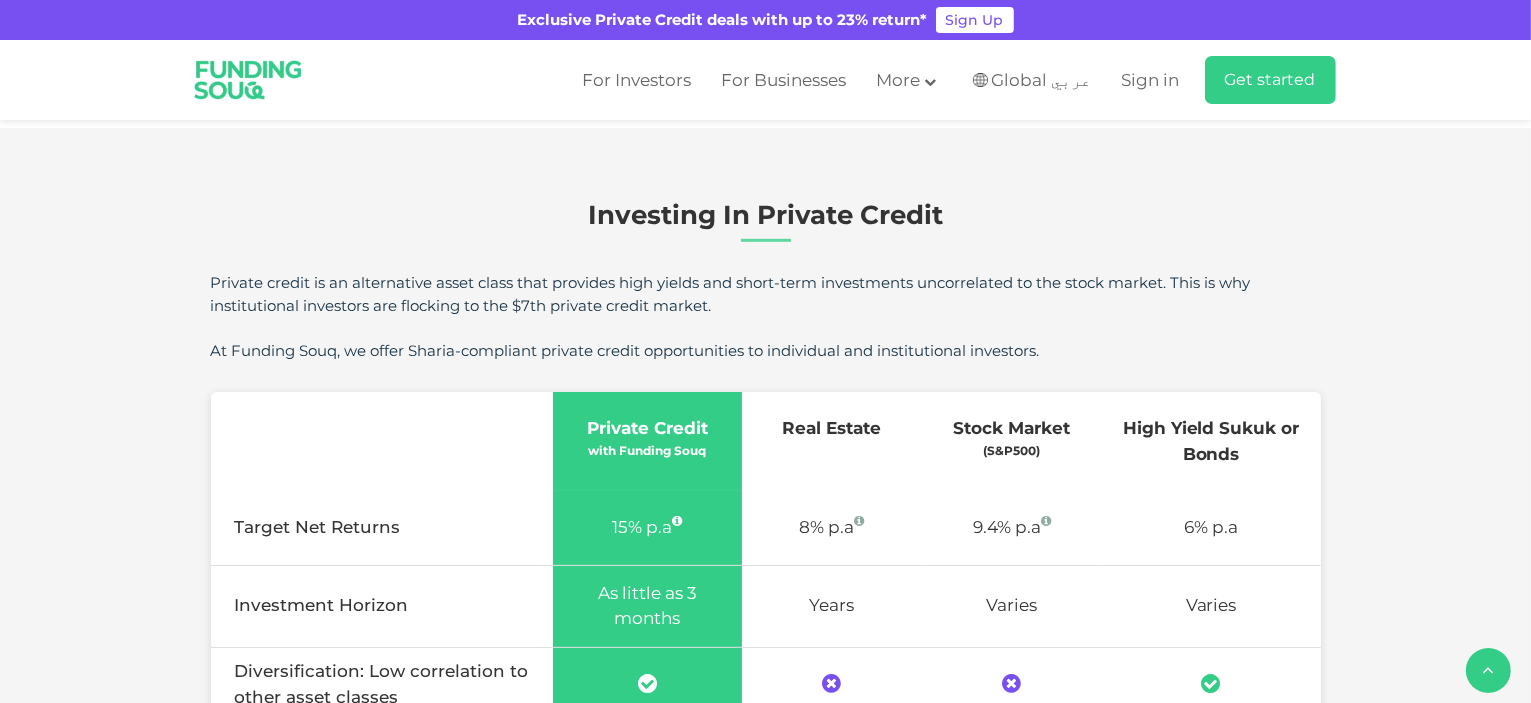click at bounding box center [248, 80] 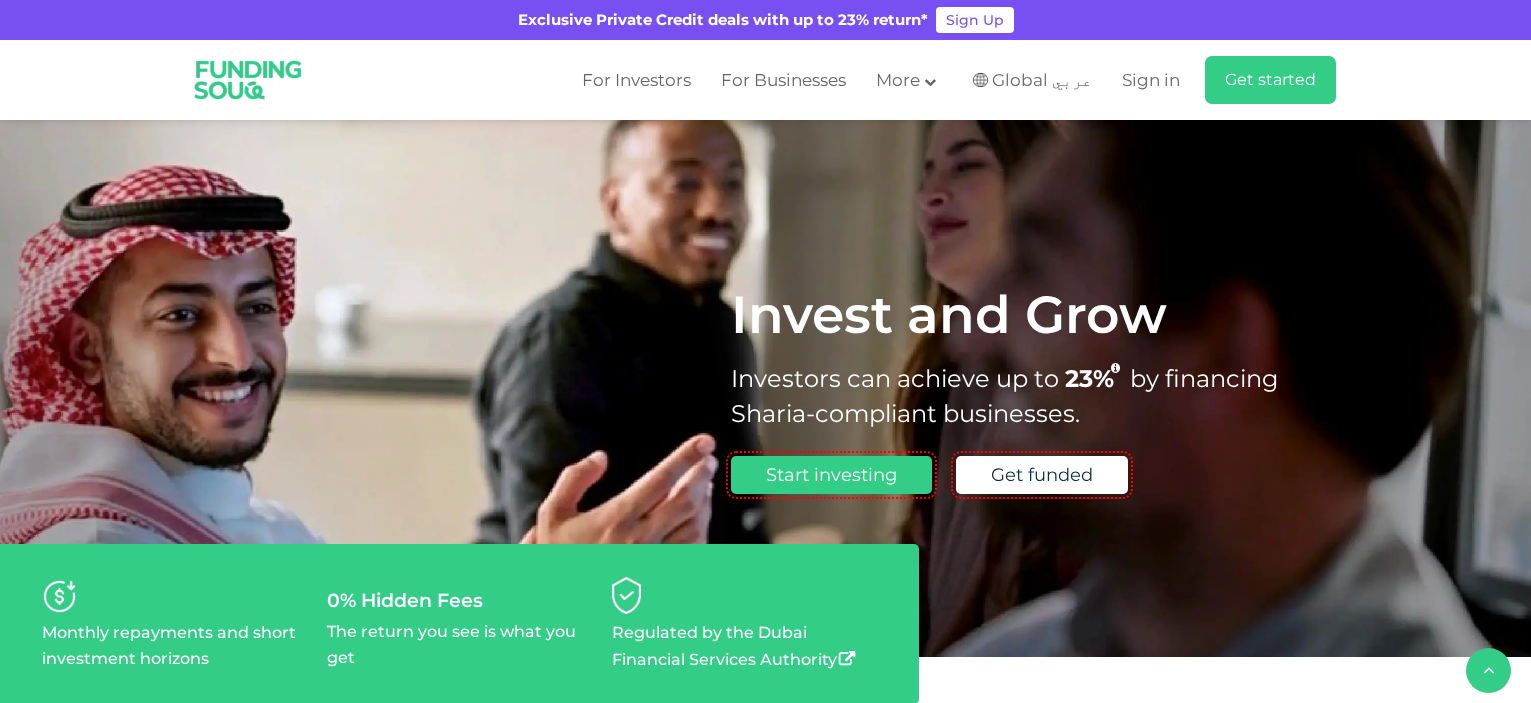 scroll, scrollTop: 3132, scrollLeft: 0, axis: vertical 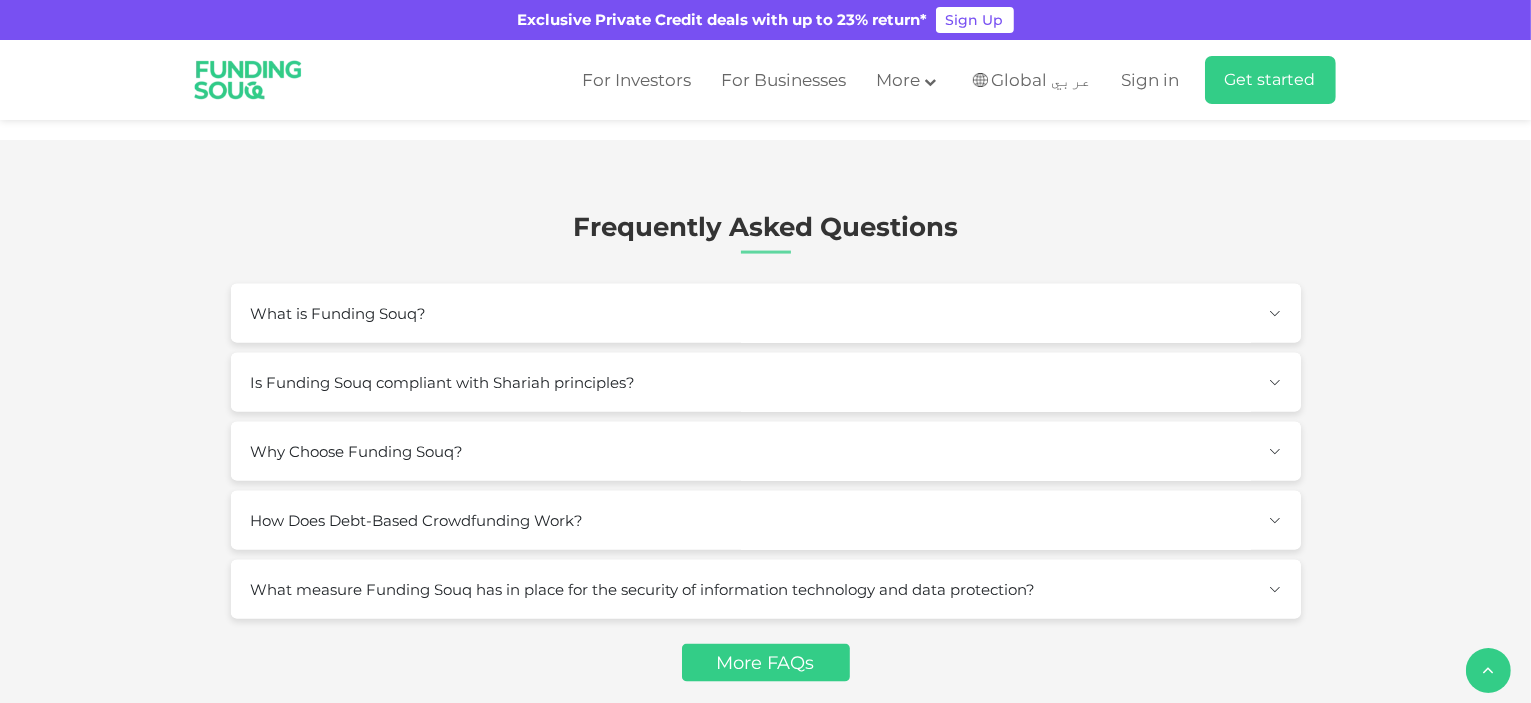 type 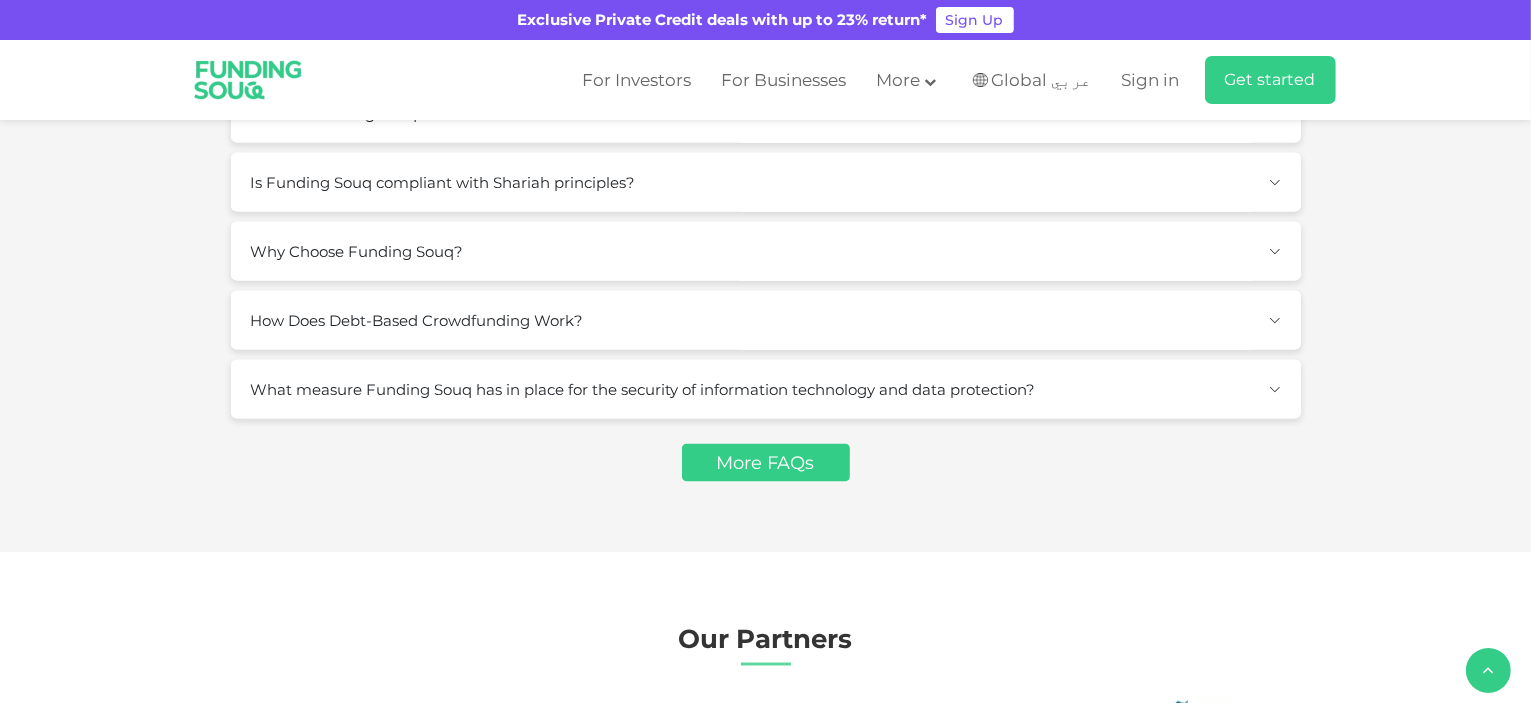 scroll, scrollTop: 0, scrollLeft: 0, axis: both 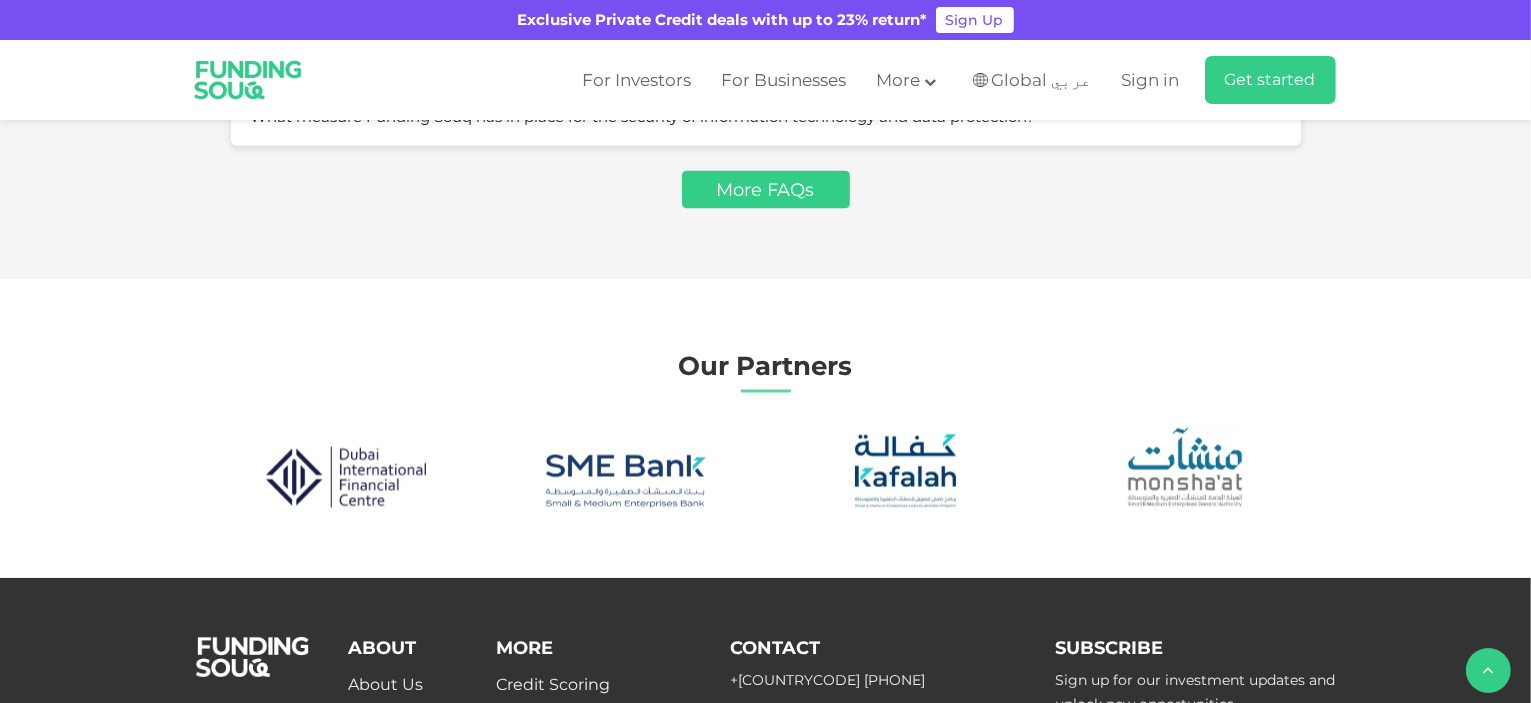 type on "4" 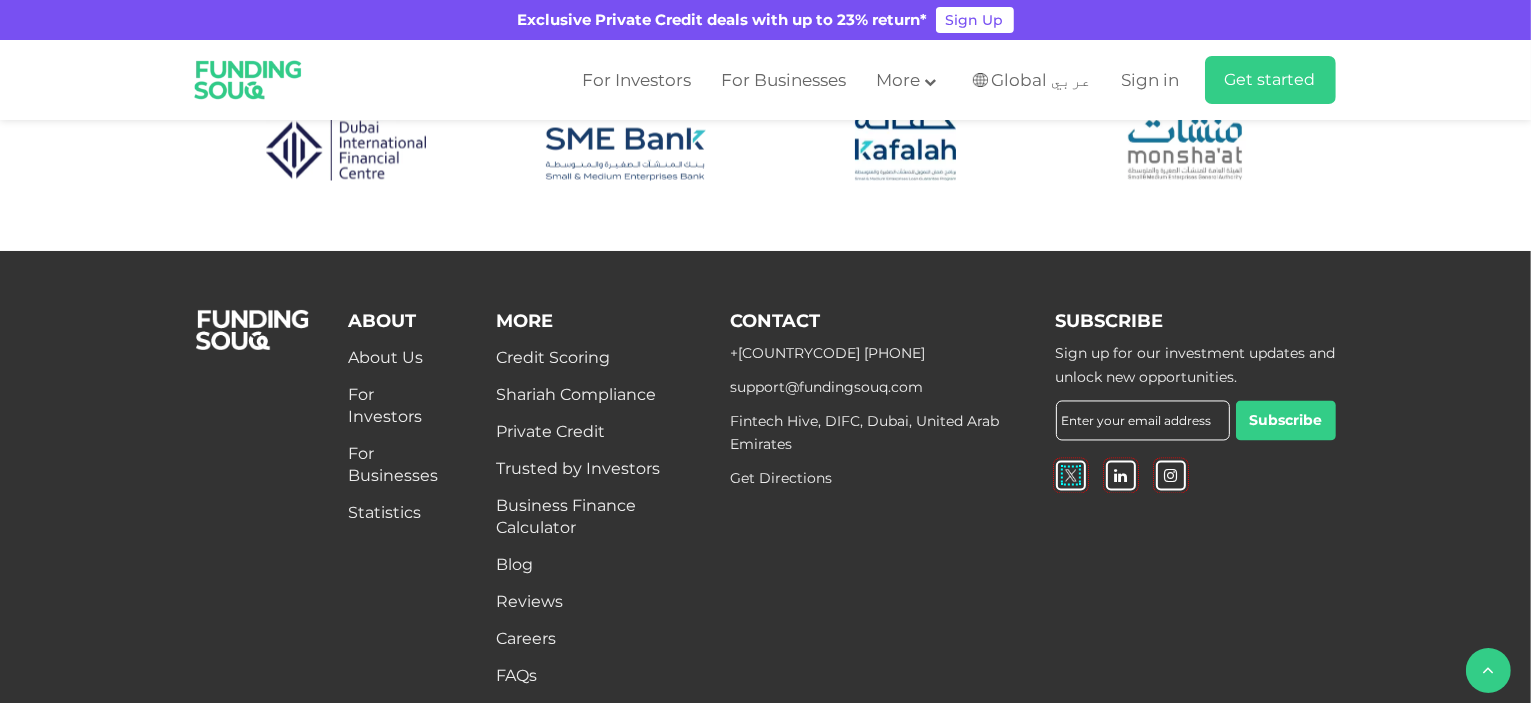 scroll, scrollTop: 3432, scrollLeft: 0, axis: vertical 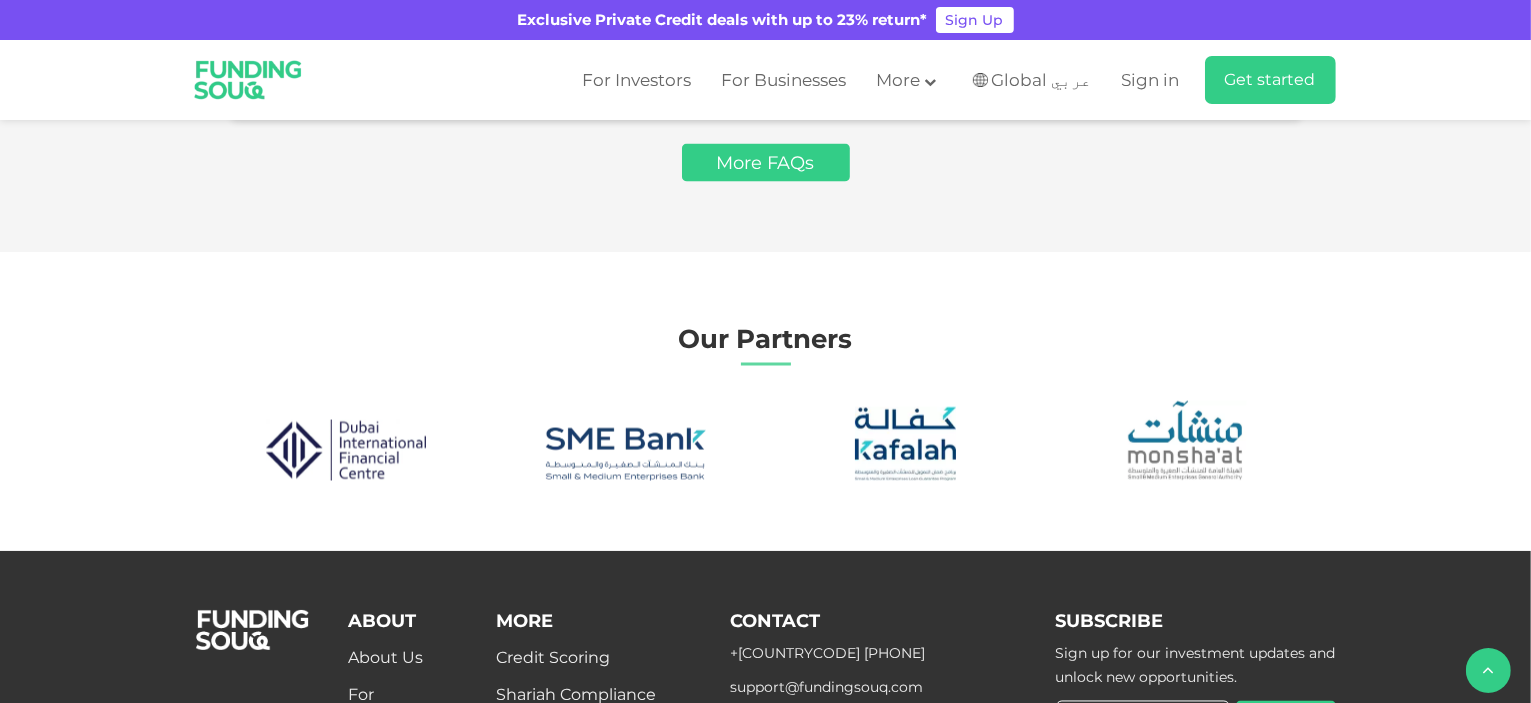 click at bounding box center [1139, -895] 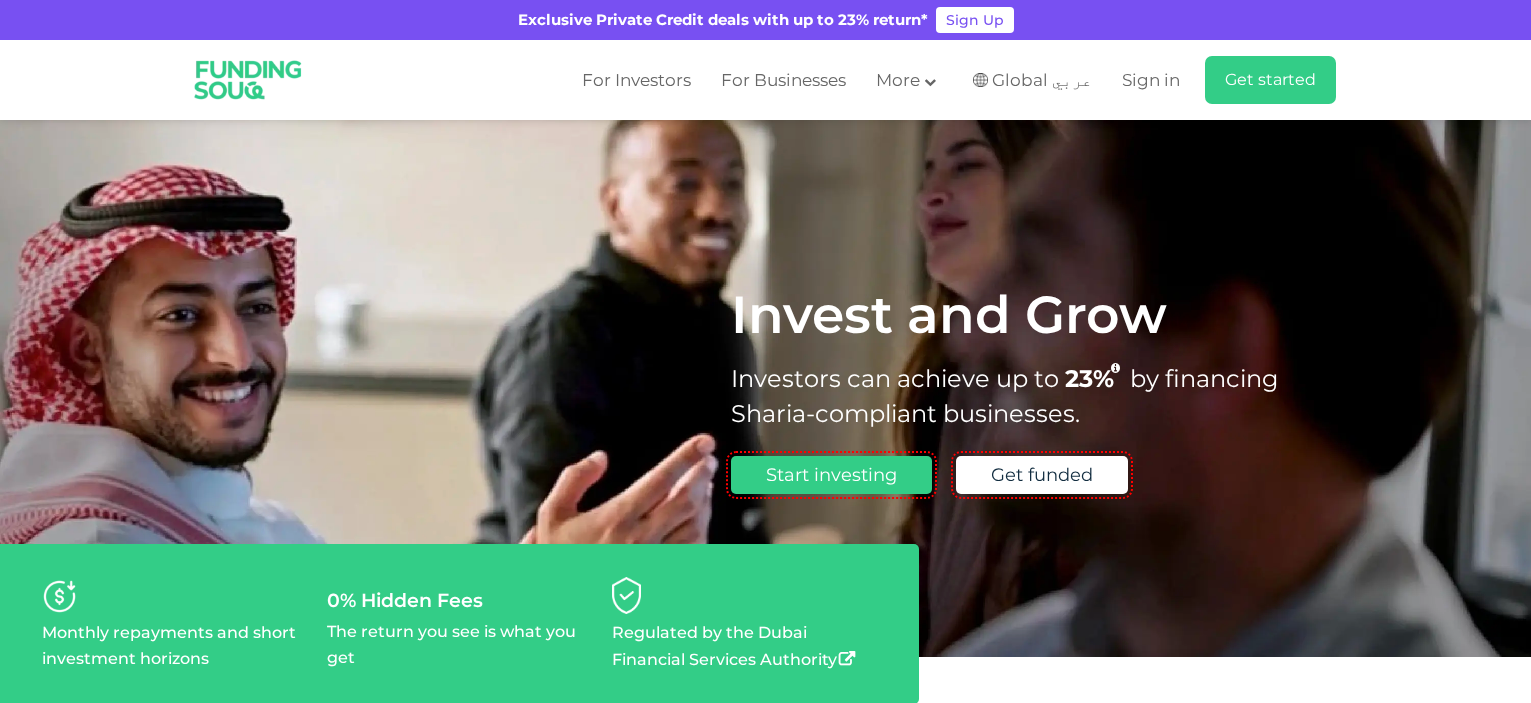 scroll, scrollTop: 200, scrollLeft: 0, axis: vertical 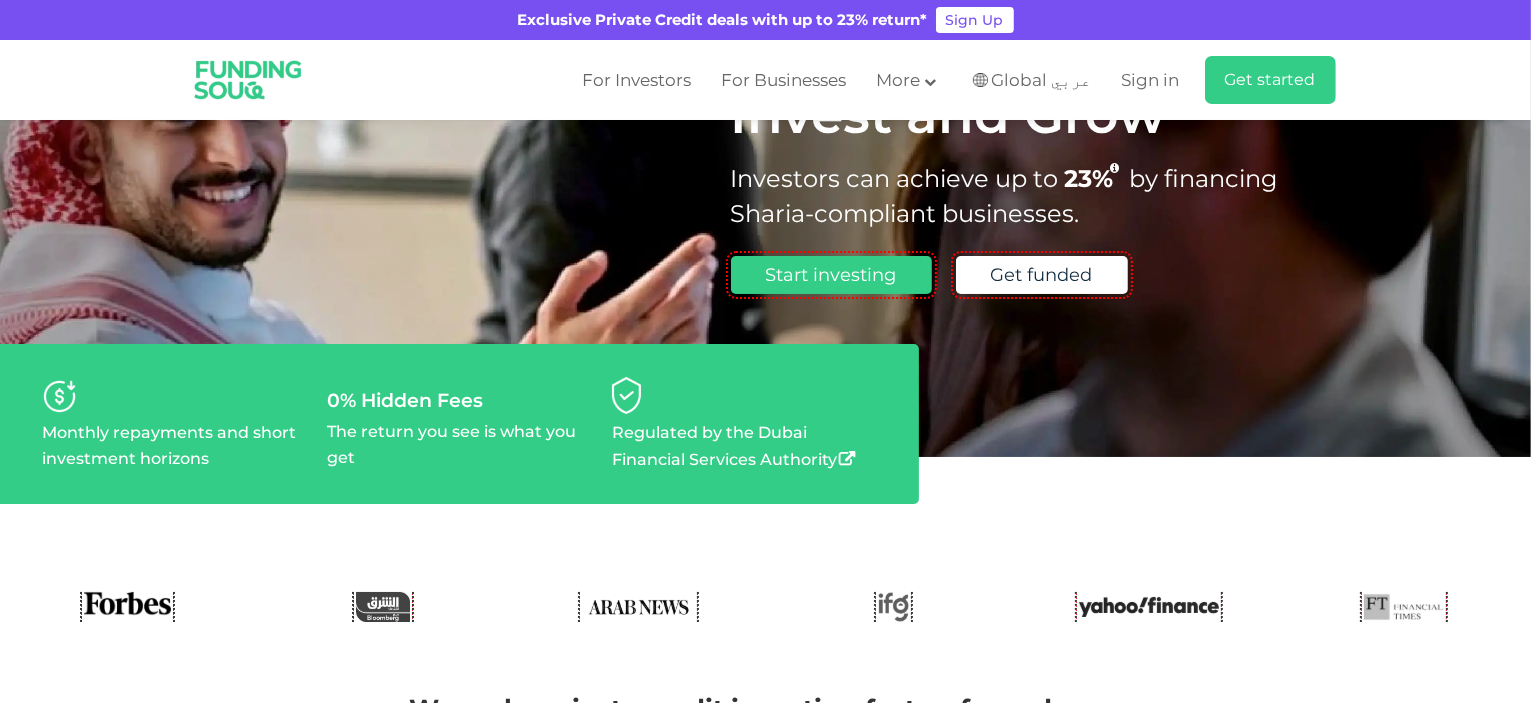 click on "Global عربي" at bounding box center [1042, 80] 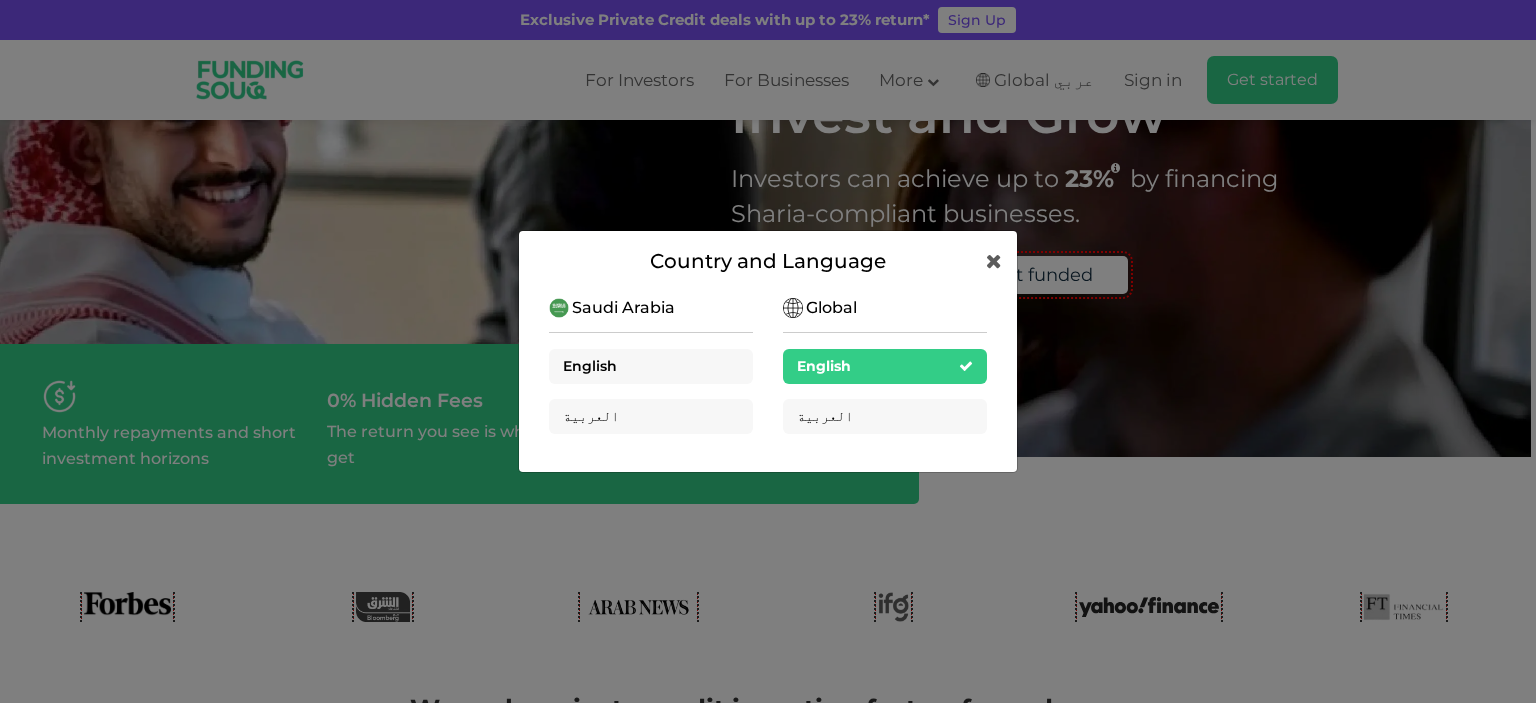 click on "English" at bounding box center (651, 366) 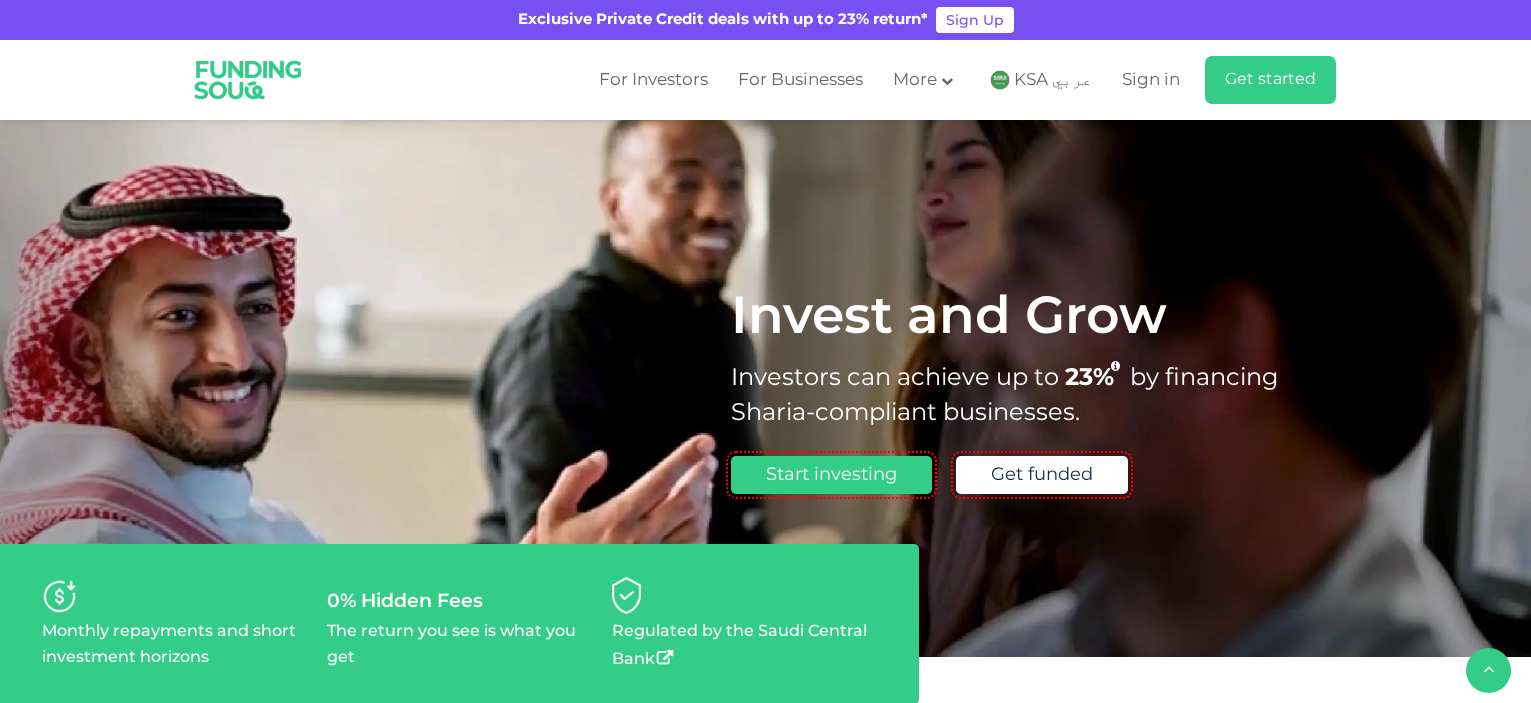 scroll, scrollTop: 1700, scrollLeft: 0, axis: vertical 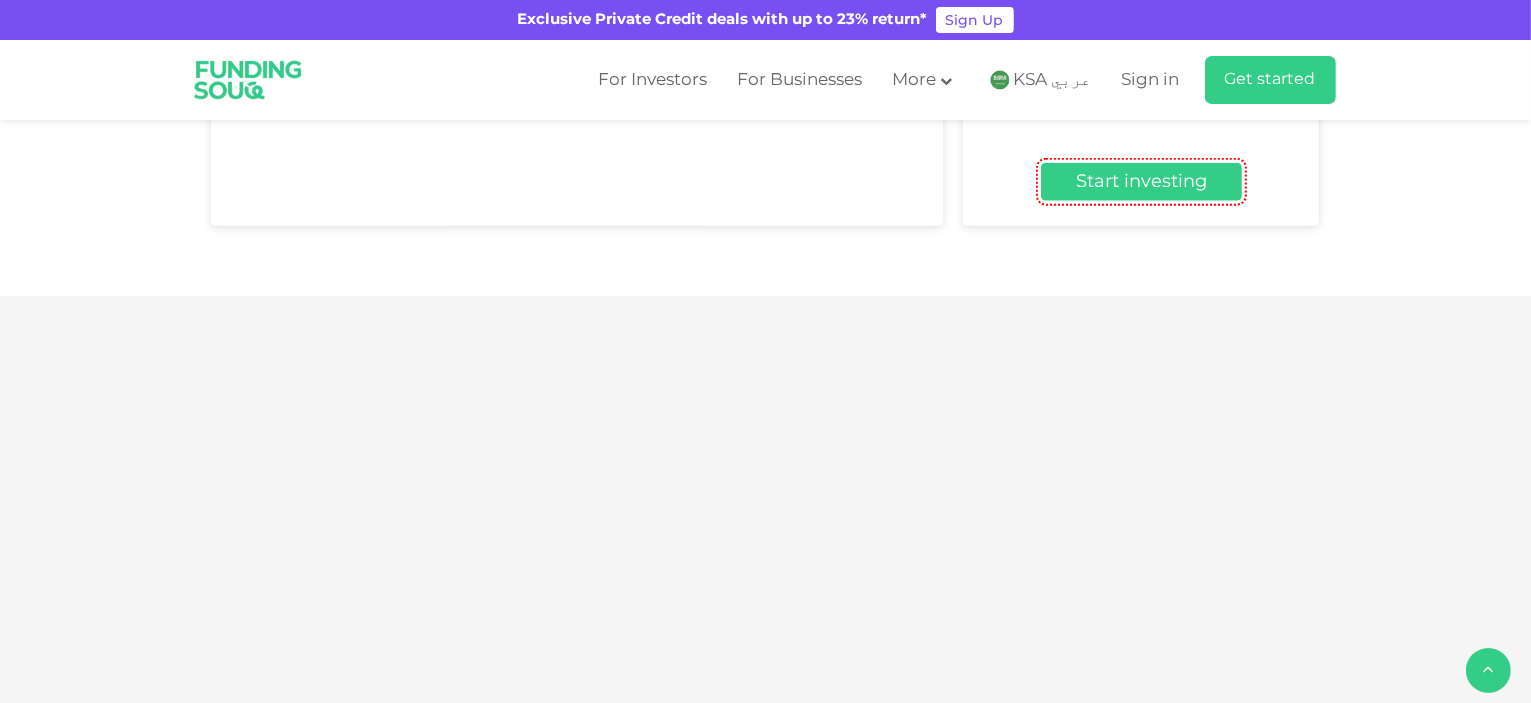 type 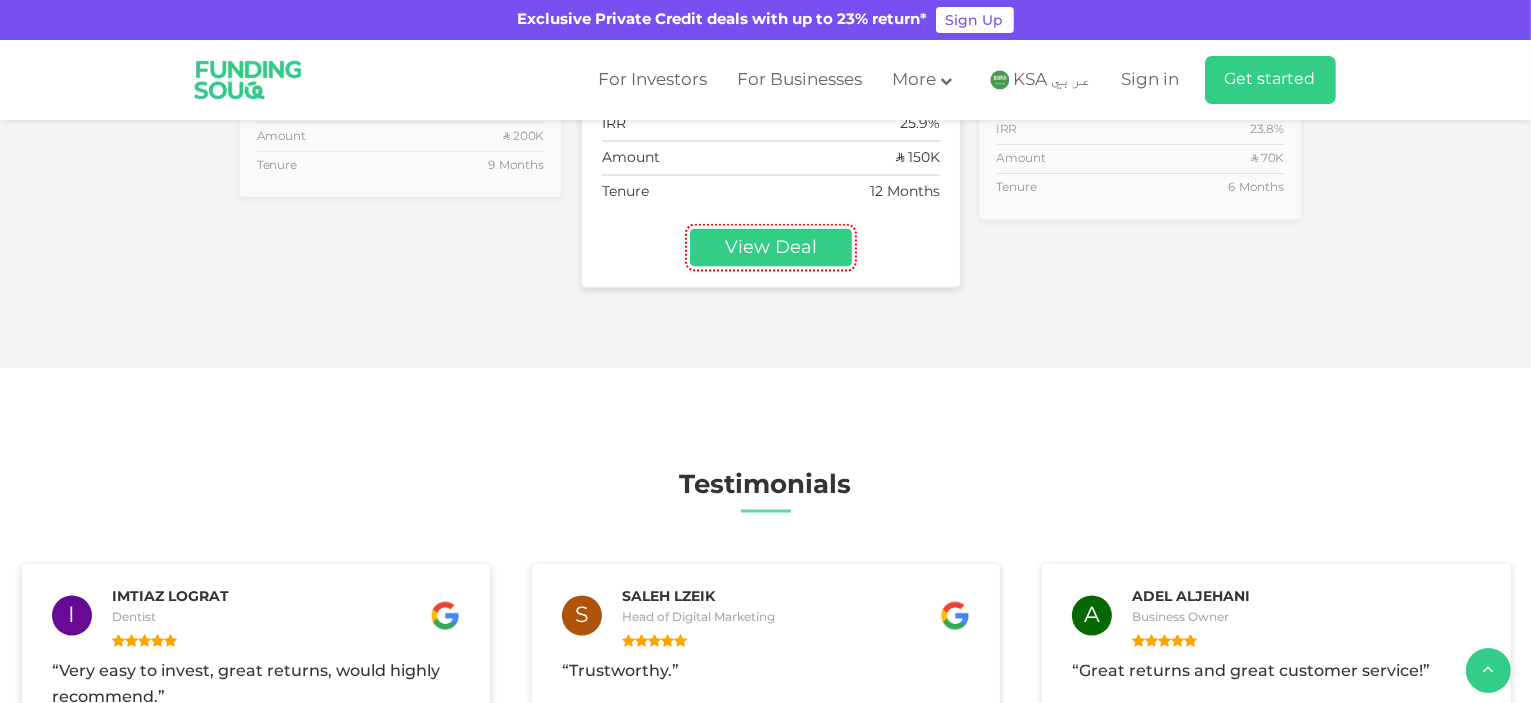 type on "4" 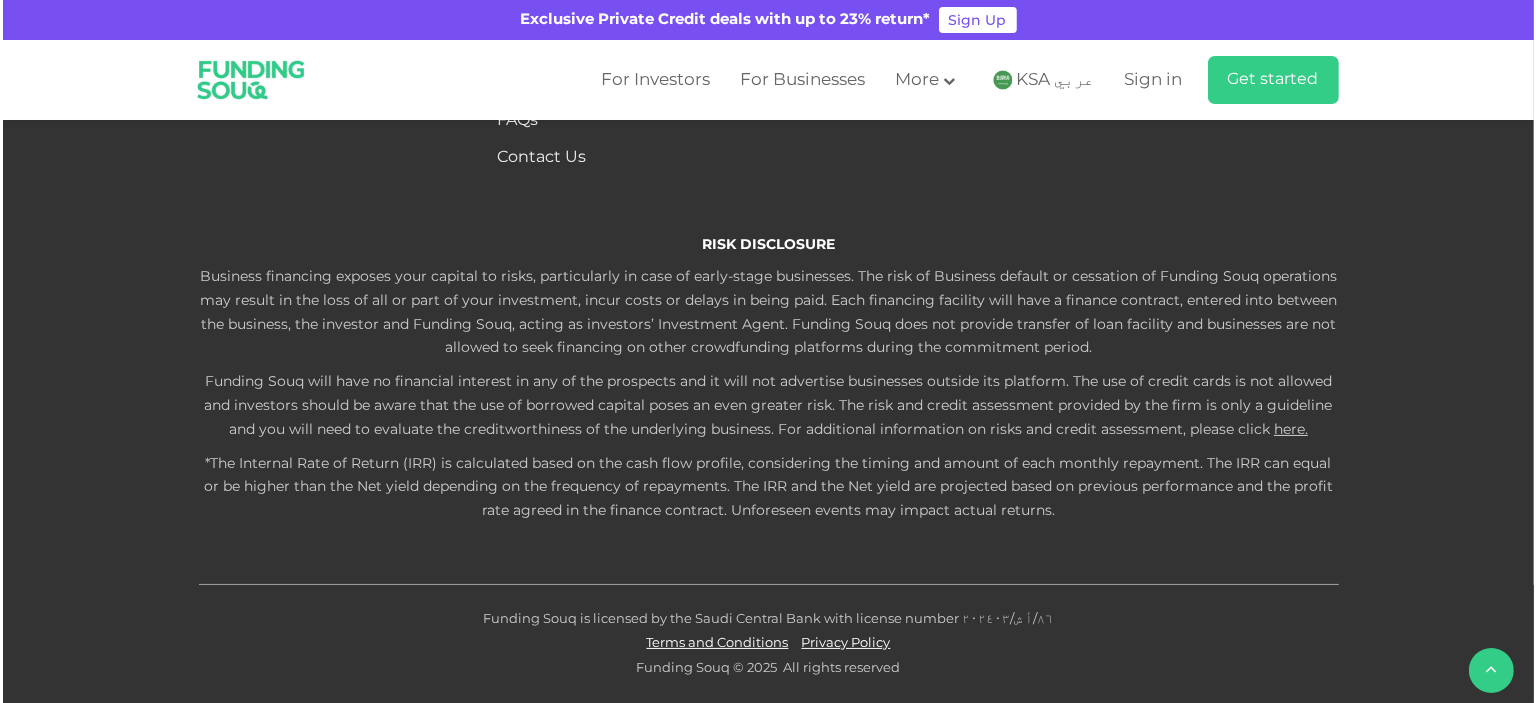 scroll, scrollTop: 4500, scrollLeft: 0, axis: vertical 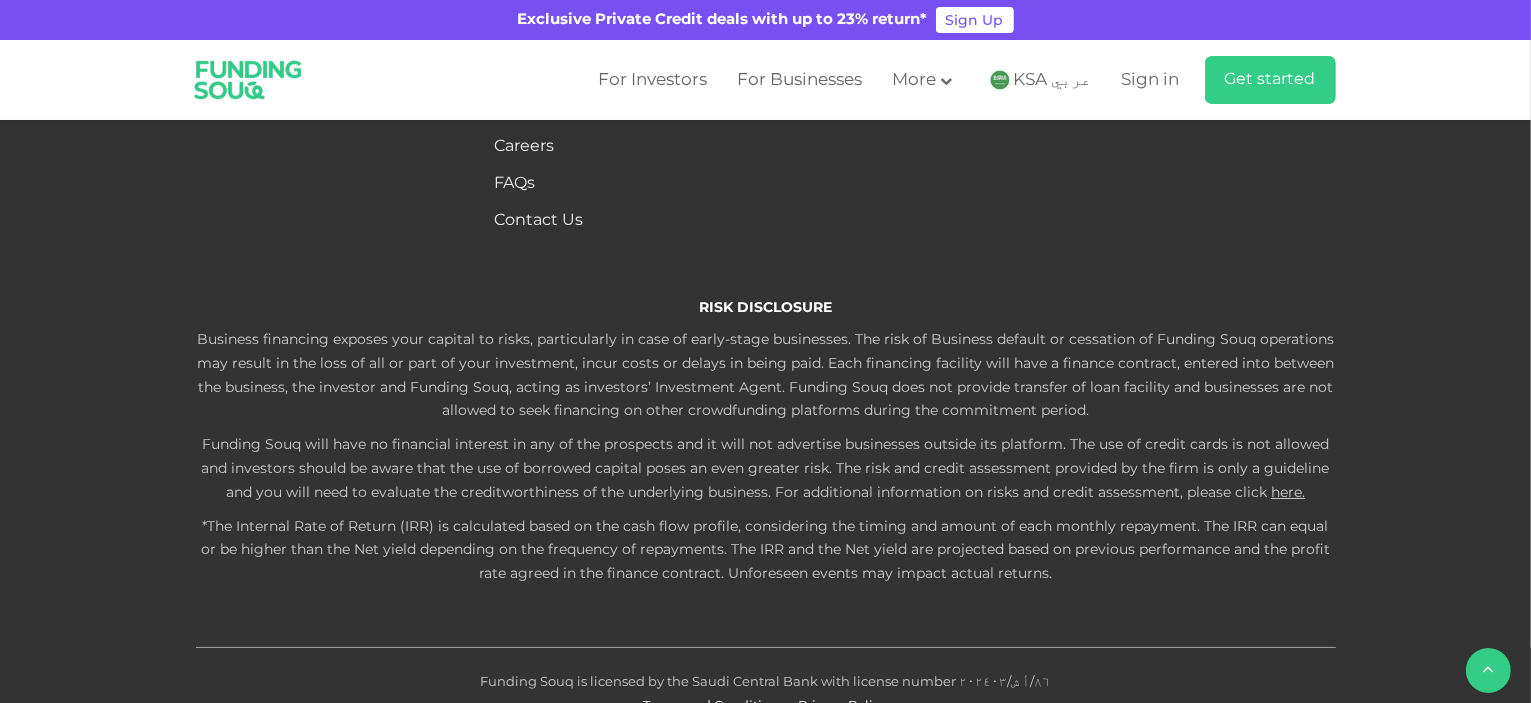 click on "KSA عربي" at bounding box center [1053, 80] 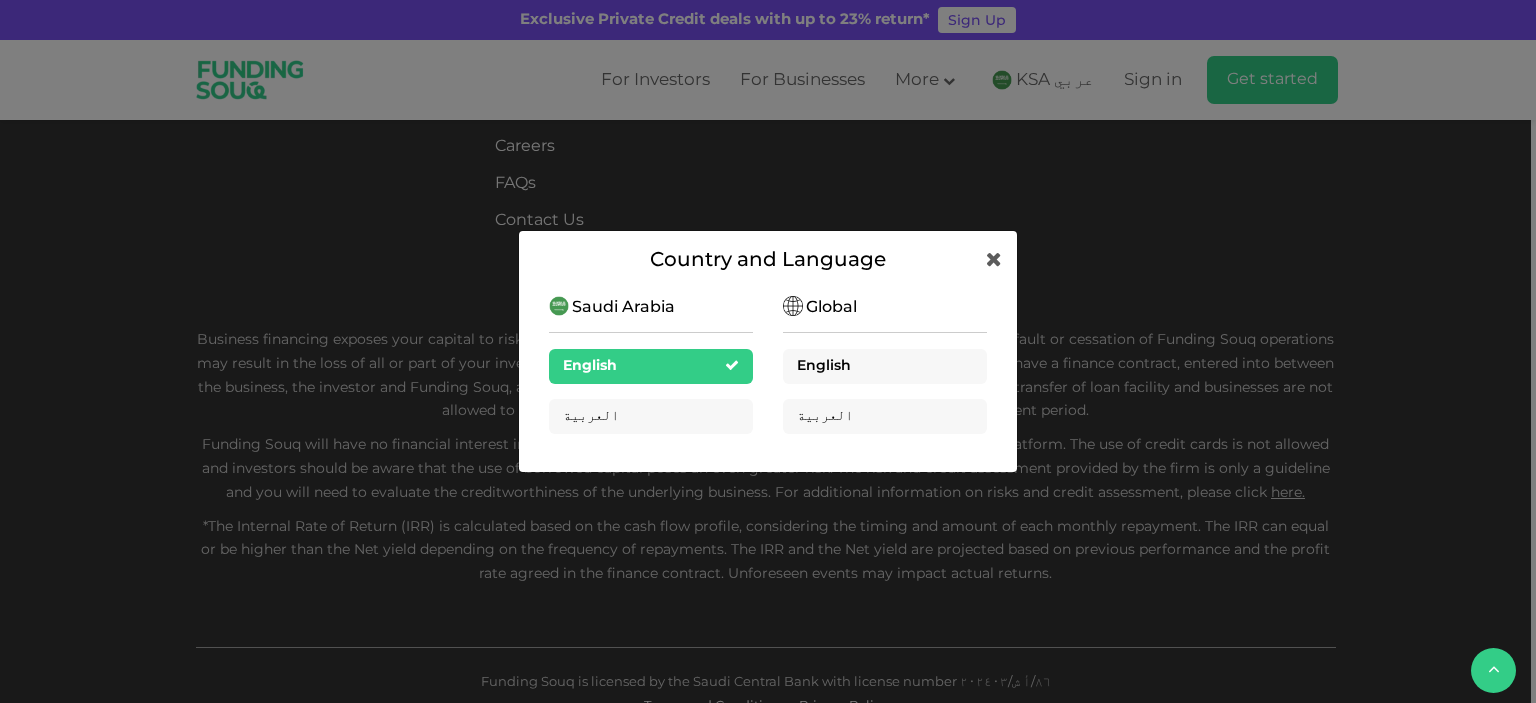 click on "English" at bounding box center (885, 366) 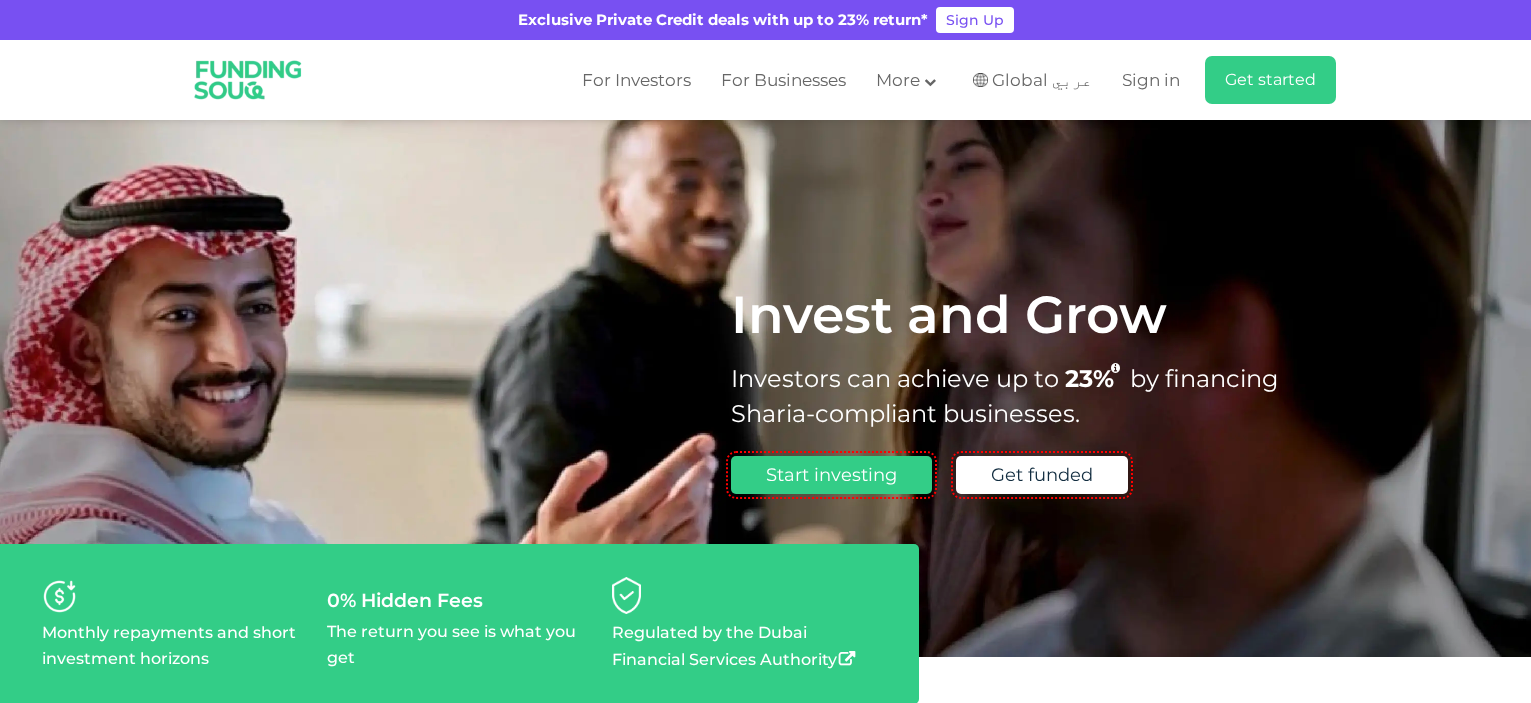 scroll, scrollTop: 0, scrollLeft: 0, axis: both 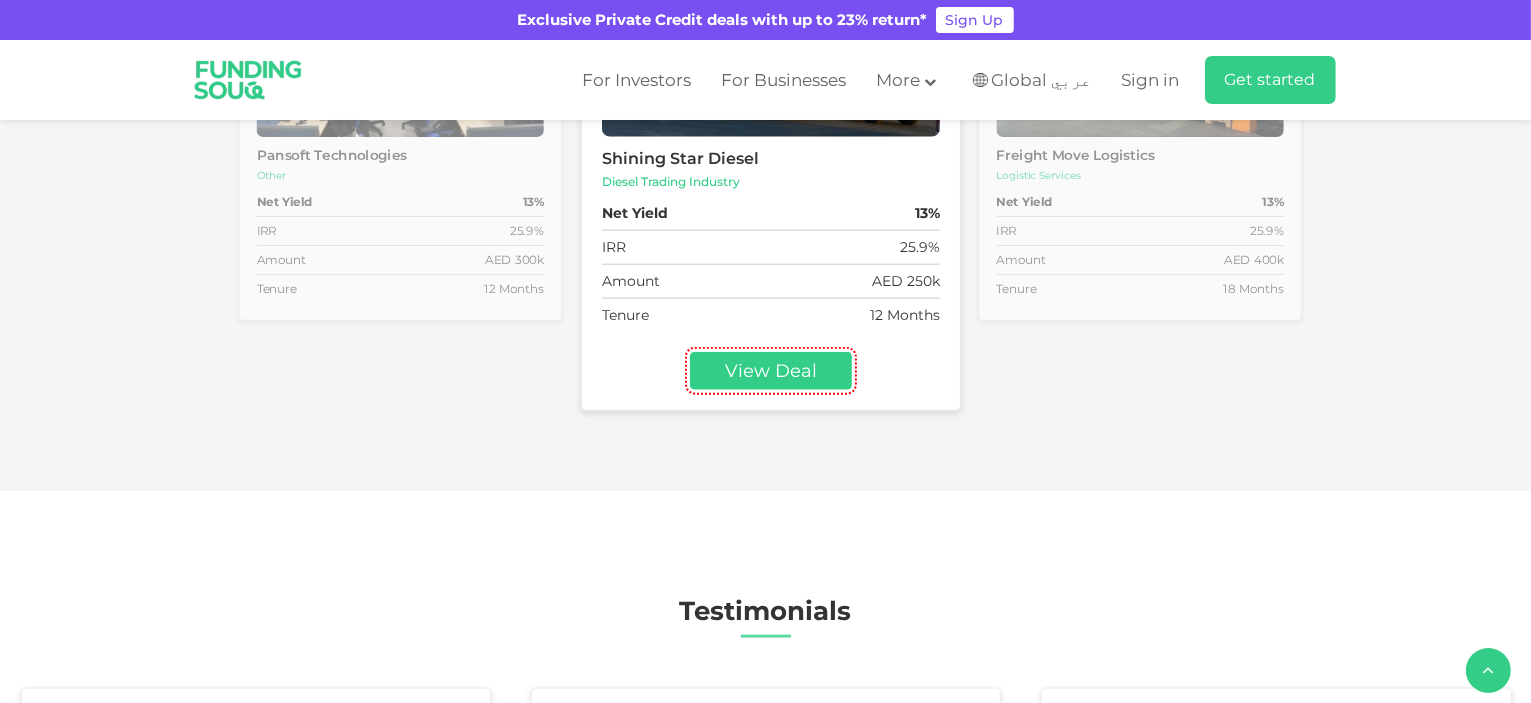 type 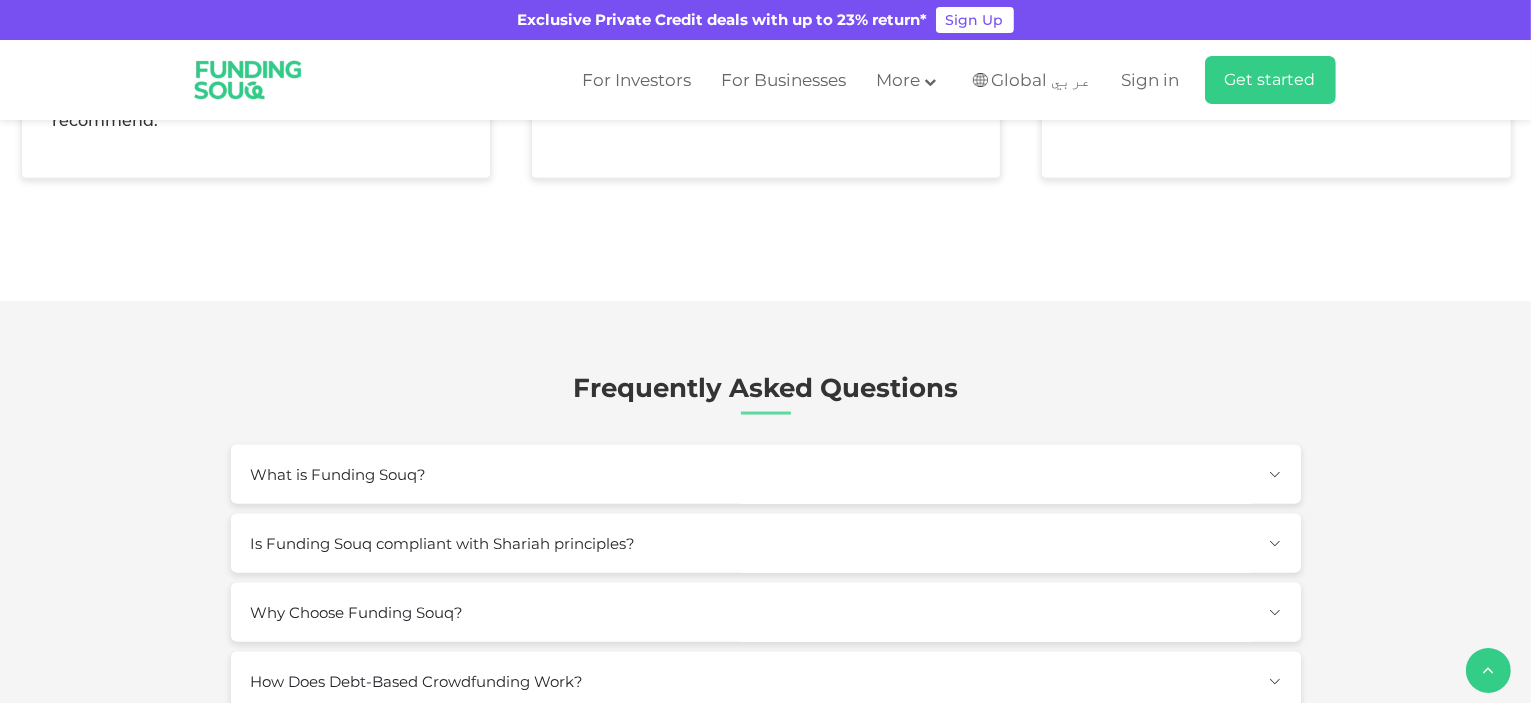type on "4" 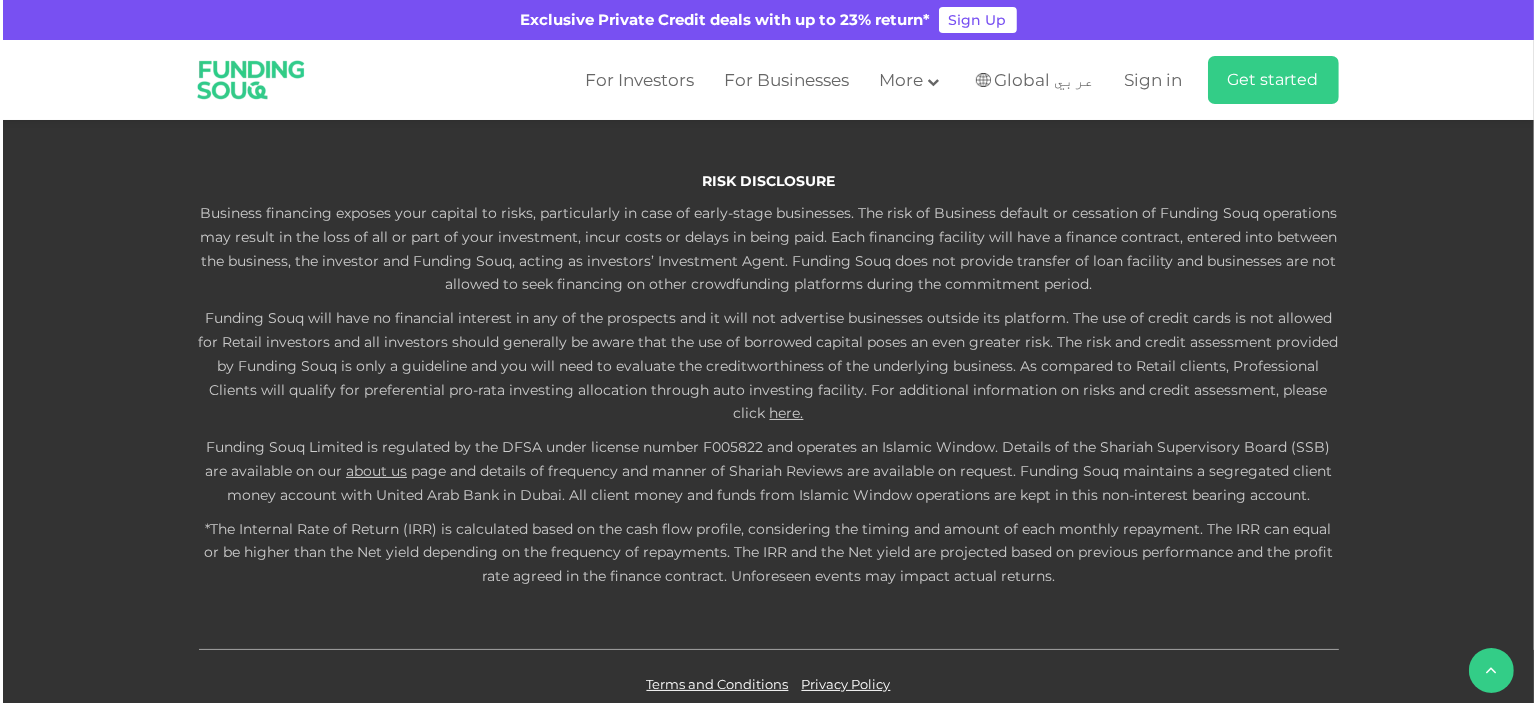 scroll, scrollTop: 4600, scrollLeft: 0, axis: vertical 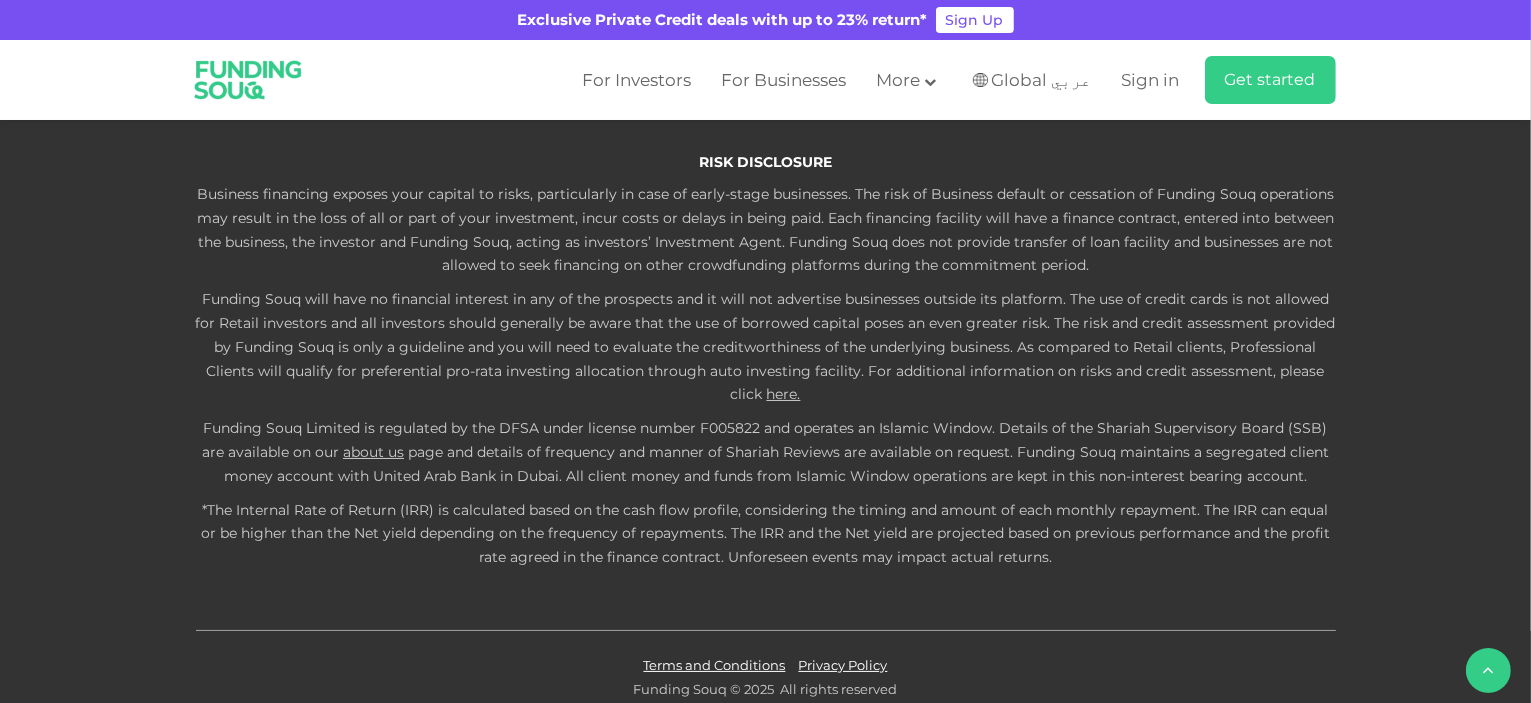 click on "Global عربي" at bounding box center (1042, 80) 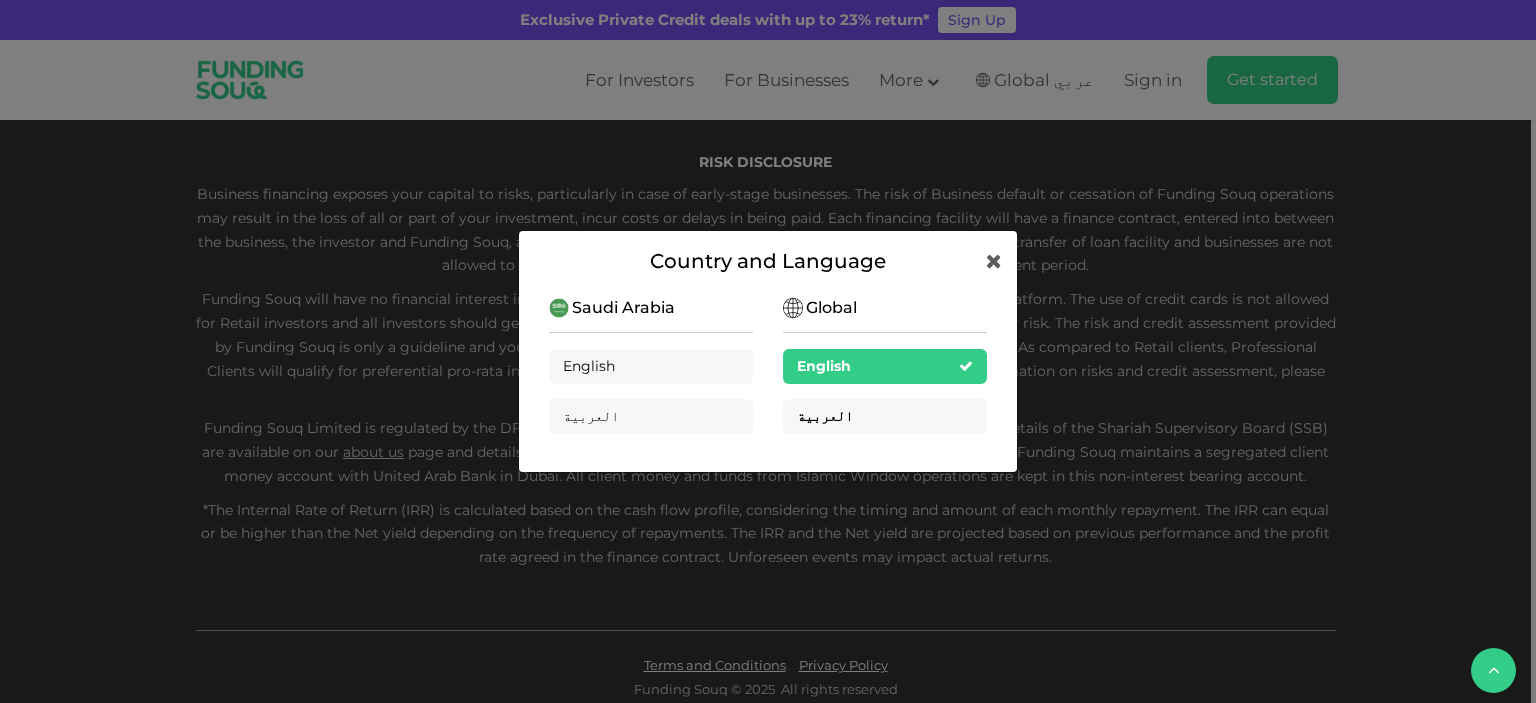 click on "العربية" at bounding box center [885, 416] 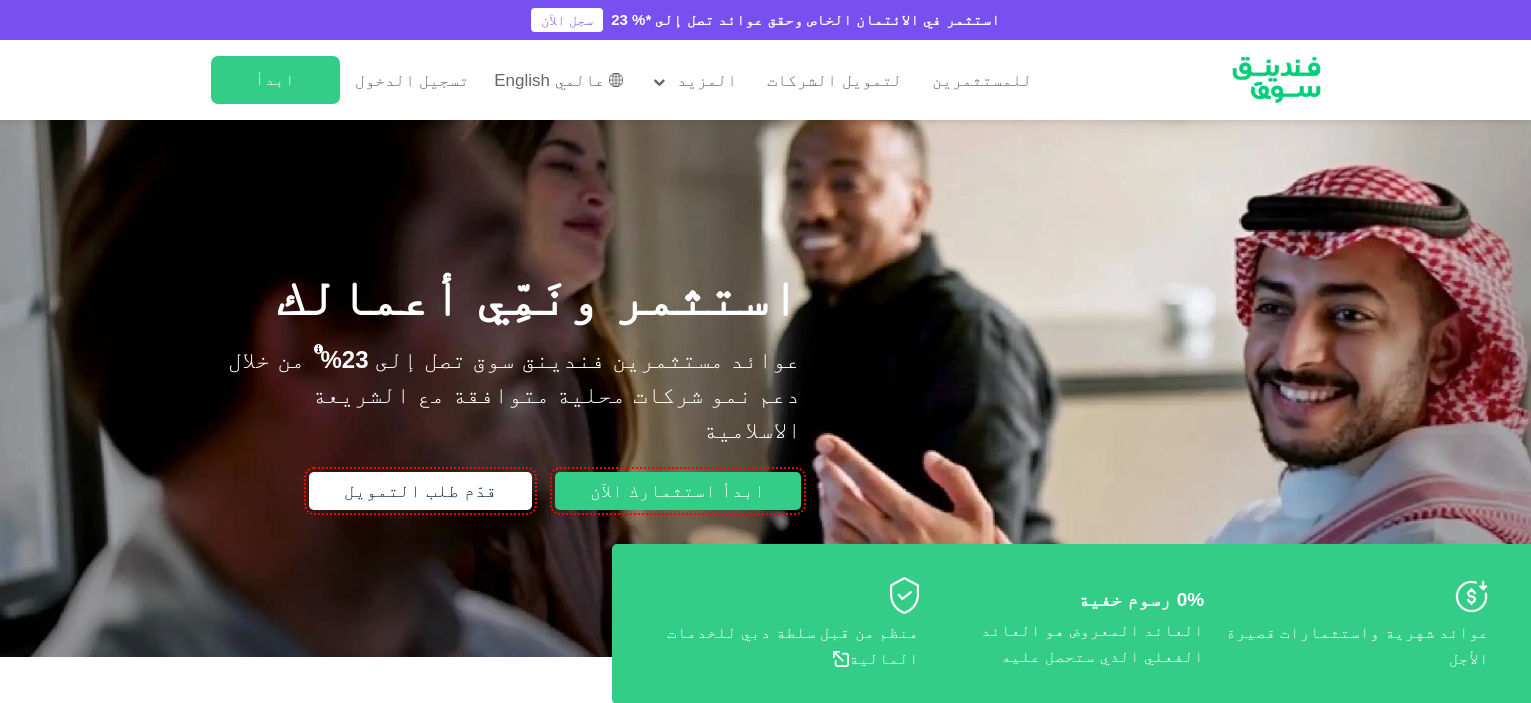 click on "لتمويل الشركات" at bounding box center (834, 80) 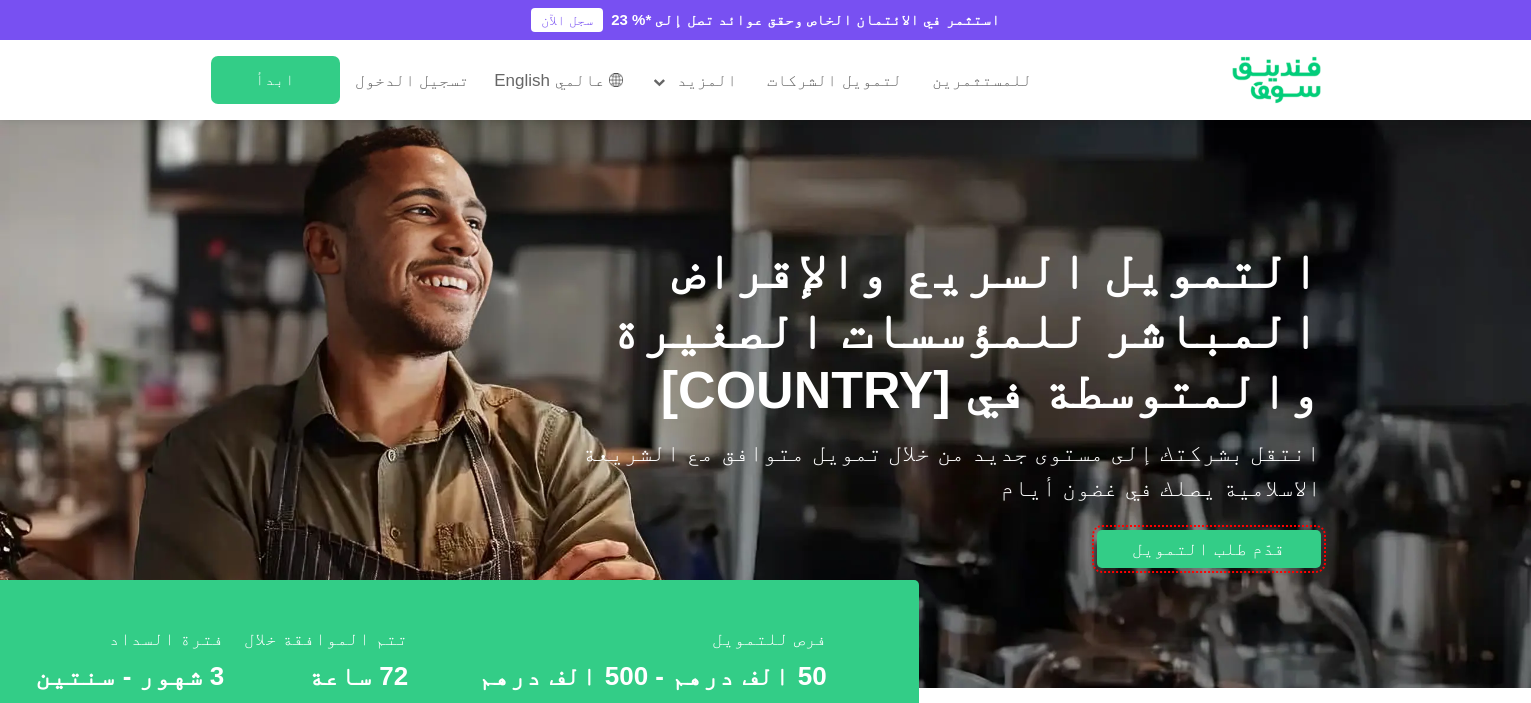 scroll, scrollTop: 0, scrollLeft: 0, axis: both 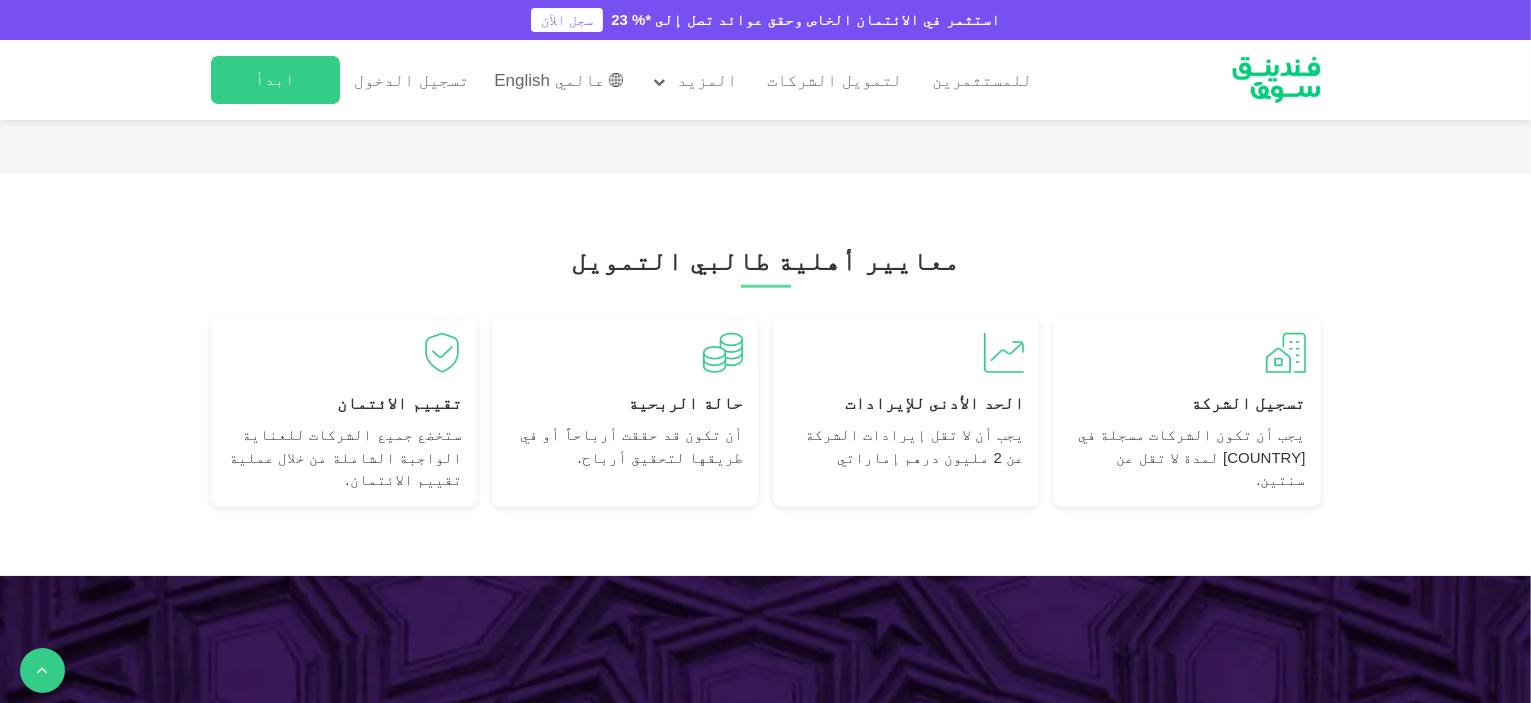 drag, startPoint x: 916, startPoint y: 241, endPoint x: 584, endPoint y: 246, distance: 332.03766 